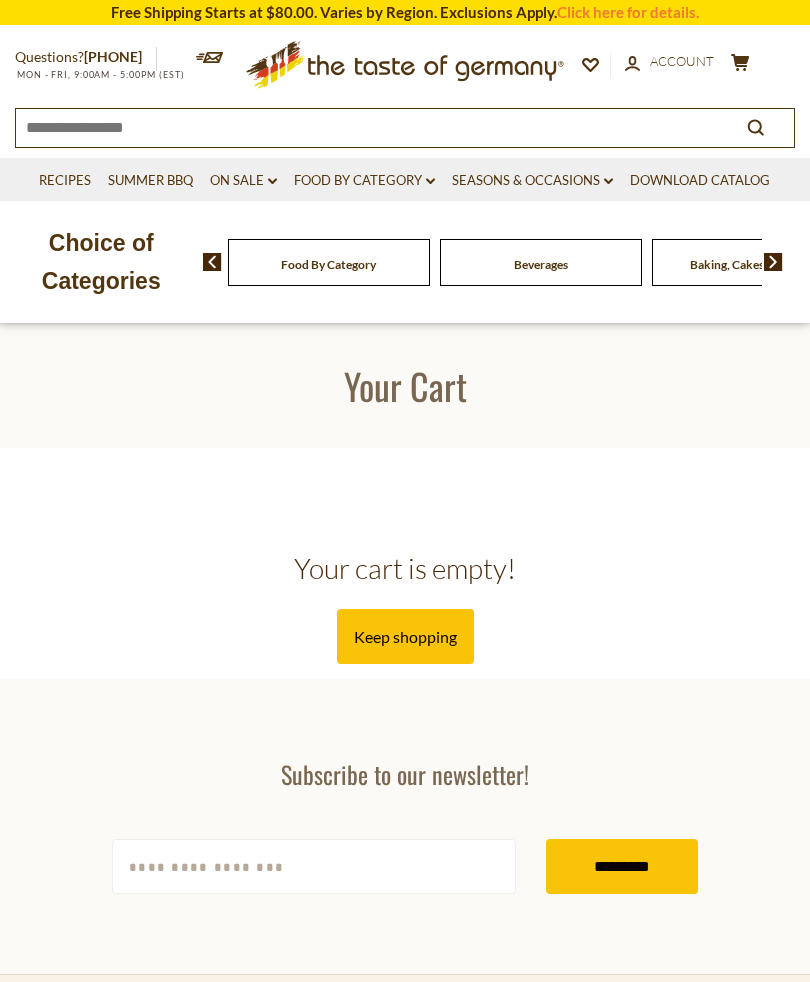 scroll, scrollTop: 0, scrollLeft: 0, axis: both 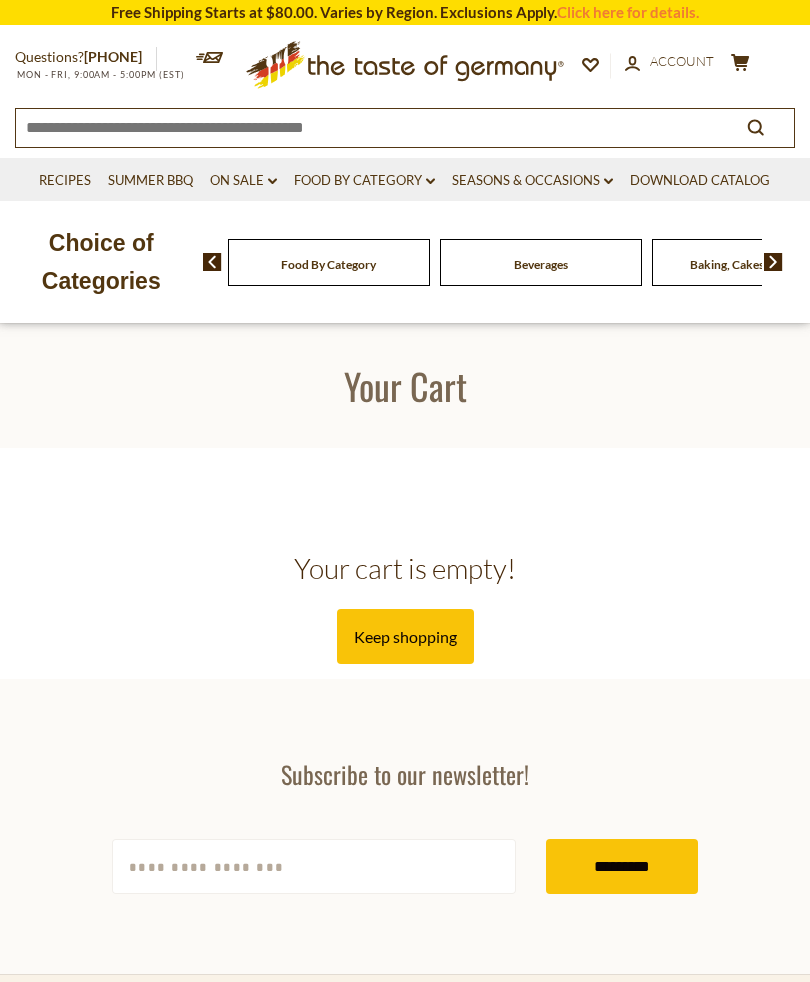 click on "Food By Category
dropdown_arrow" at bounding box center (364, 181) 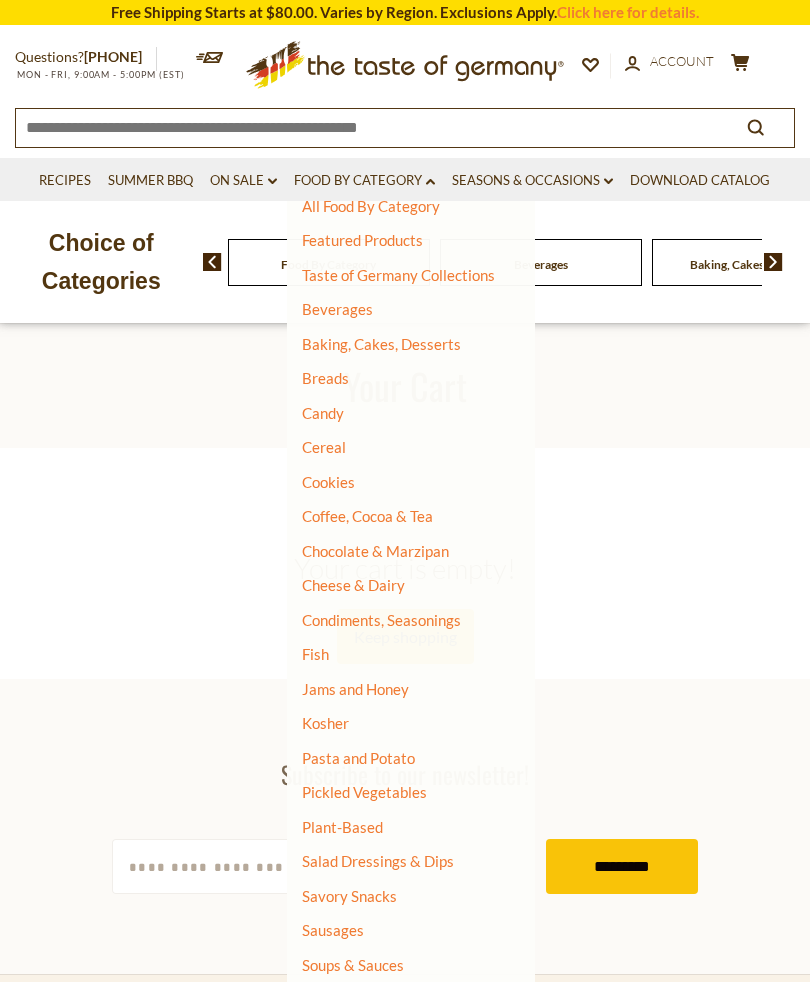 scroll, scrollTop: 23, scrollLeft: 0, axis: vertical 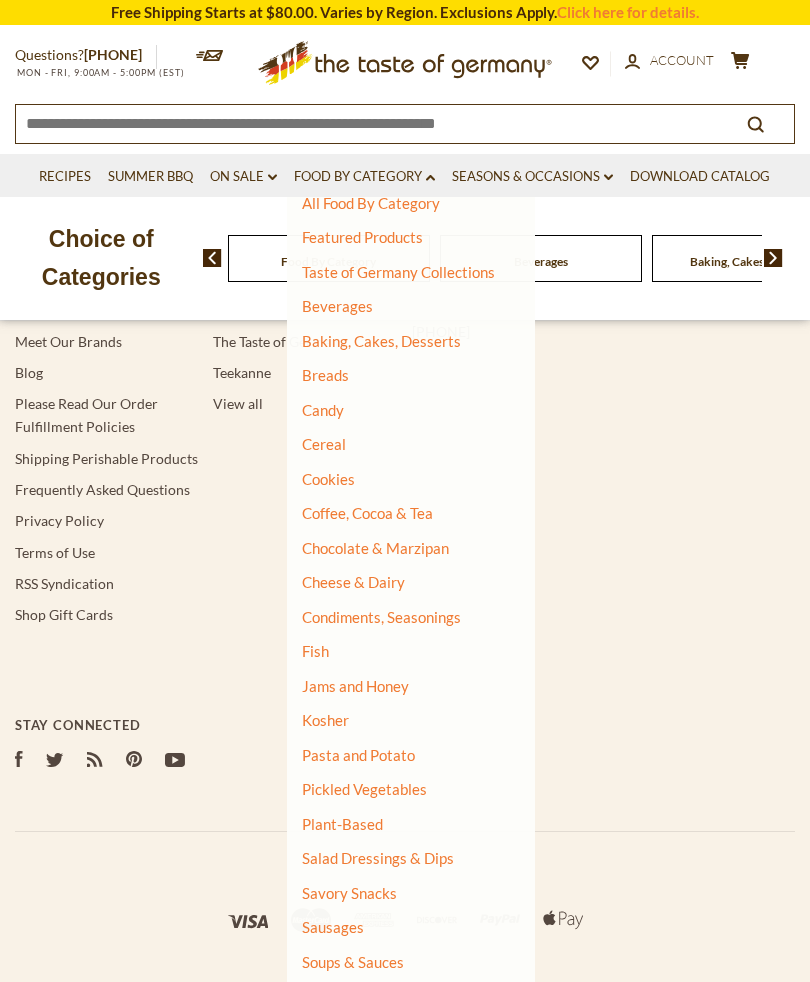 click on "Pickled Vegetables" at bounding box center [364, 789] 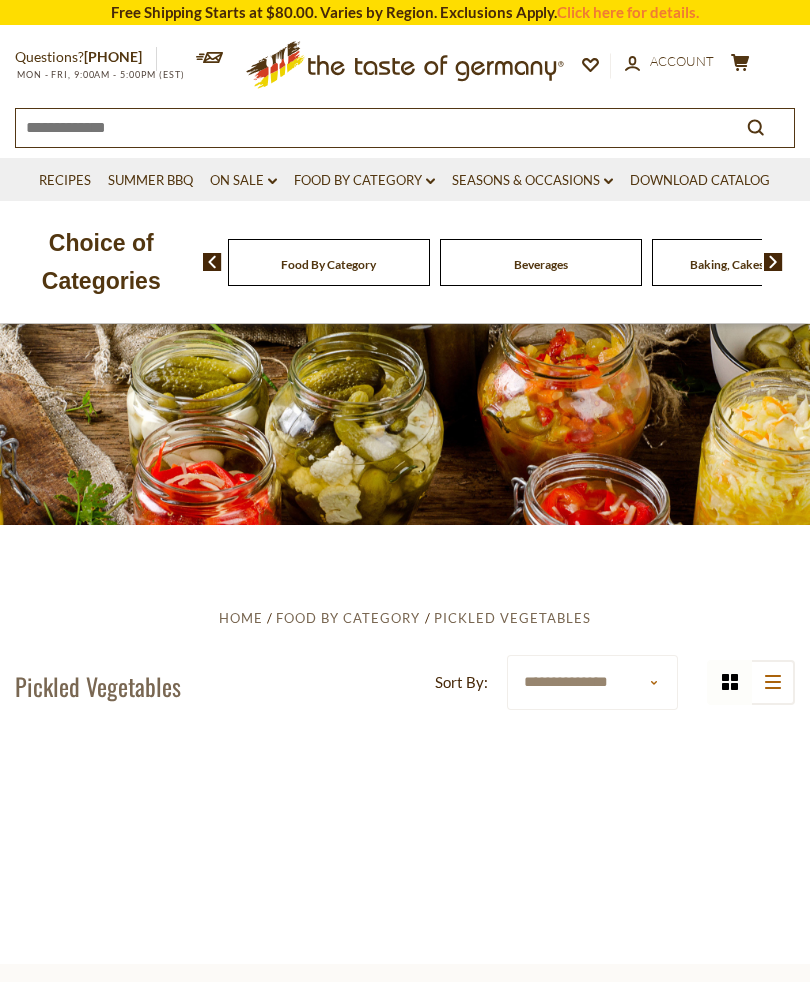 scroll, scrollTop: 0, scrollLeft: 0, axis: both 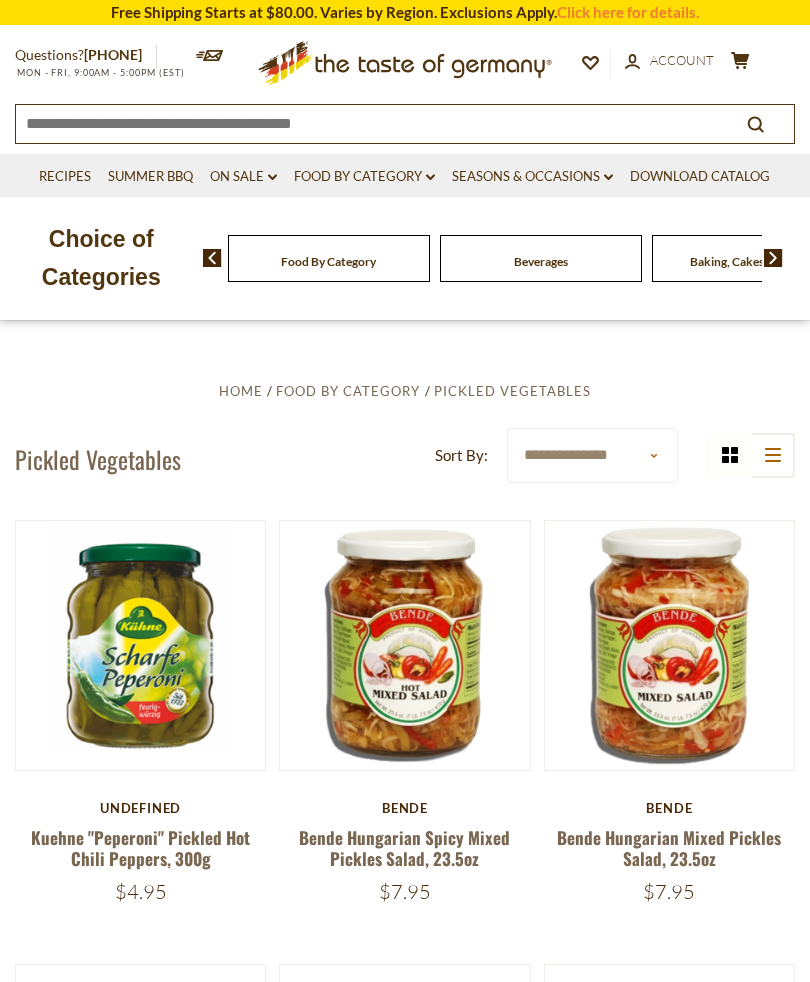 click at bounding box center (669, 645) 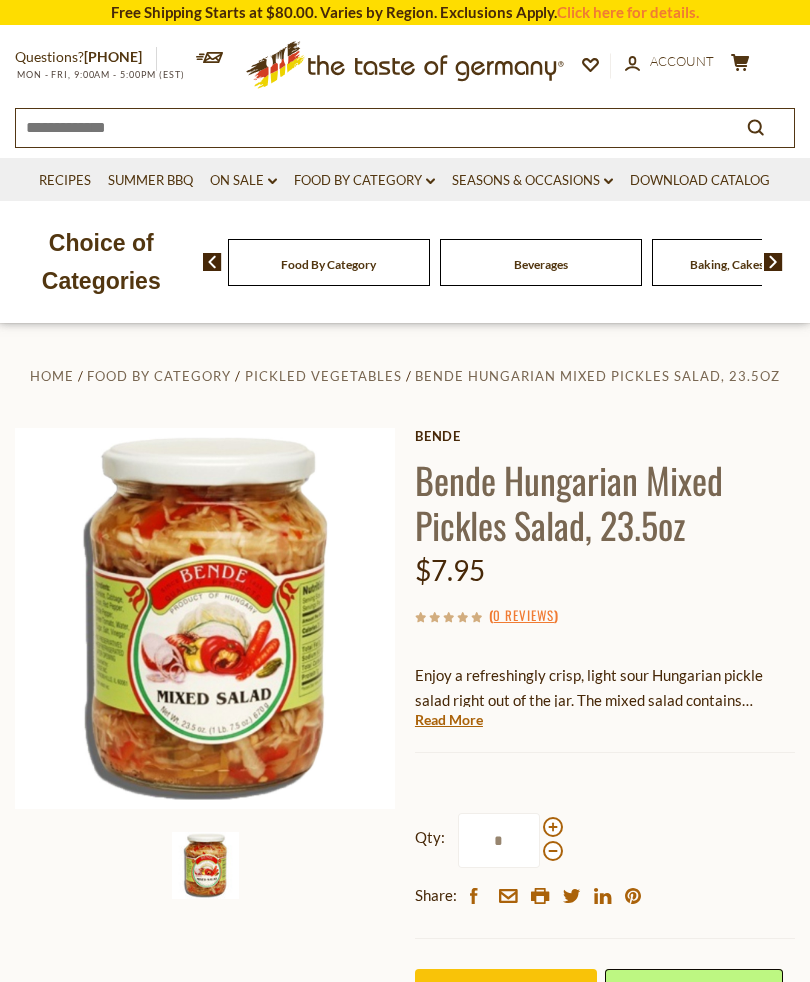 scroll, scrollTop: 451, scrollLeft: 0, axis: vertical 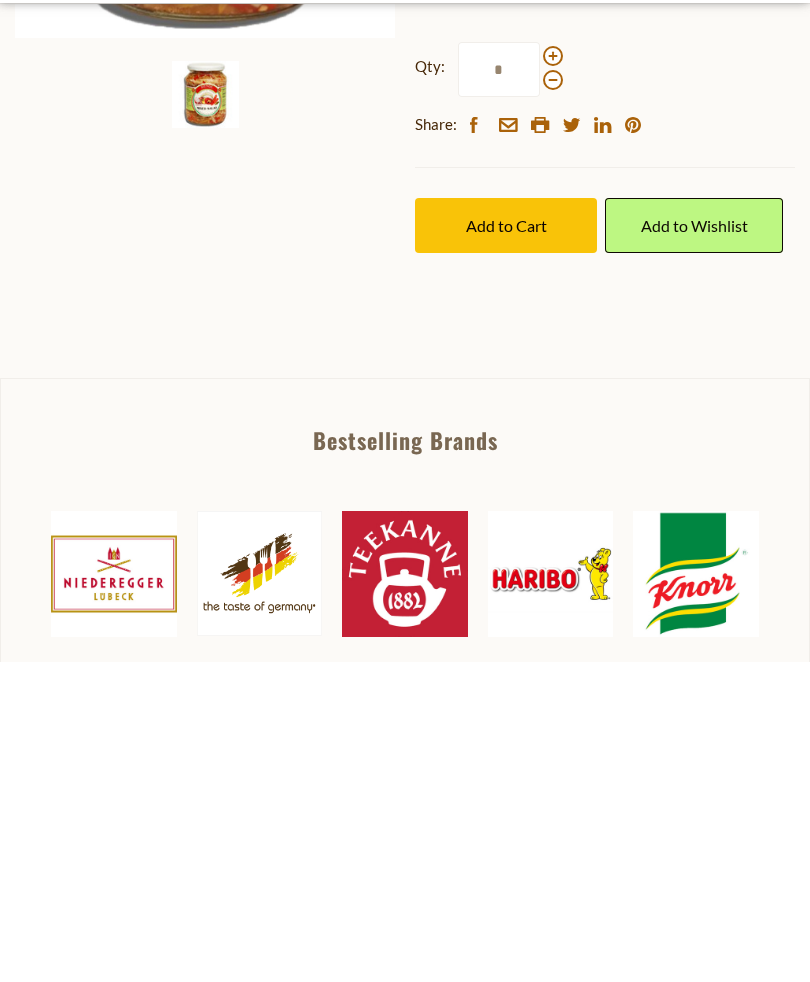 click on "Add to Cart" at bounding box center [506, 545] 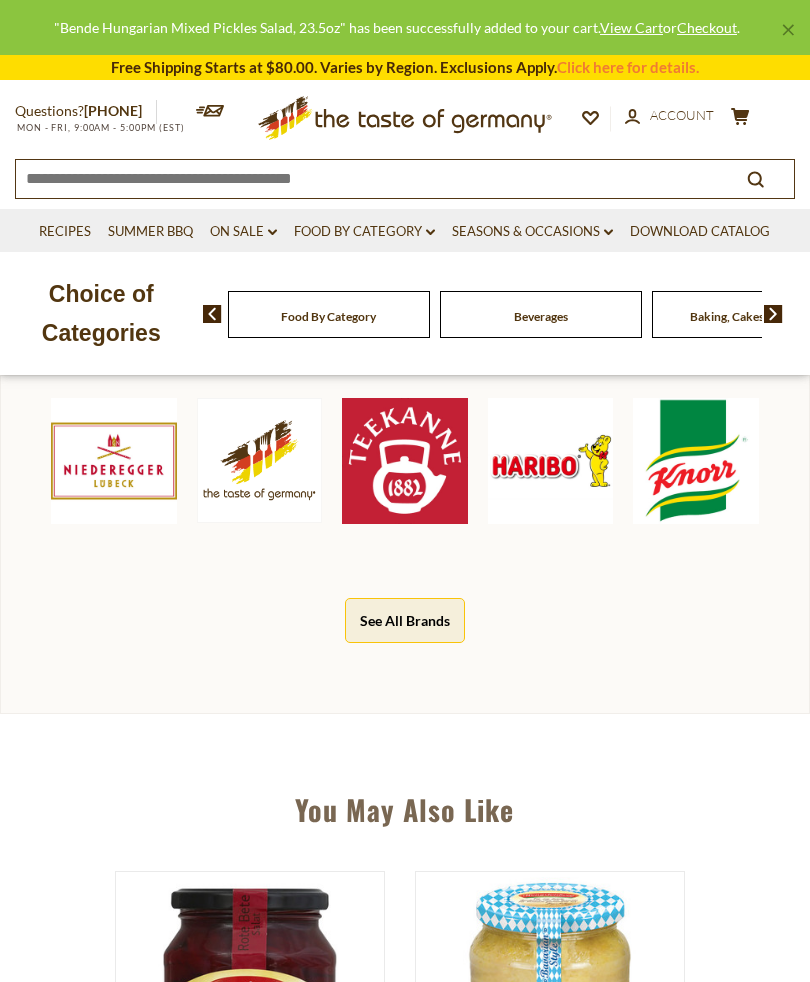 scroll, scrollTop: 972, scrollLeft: 0, axis: vertical 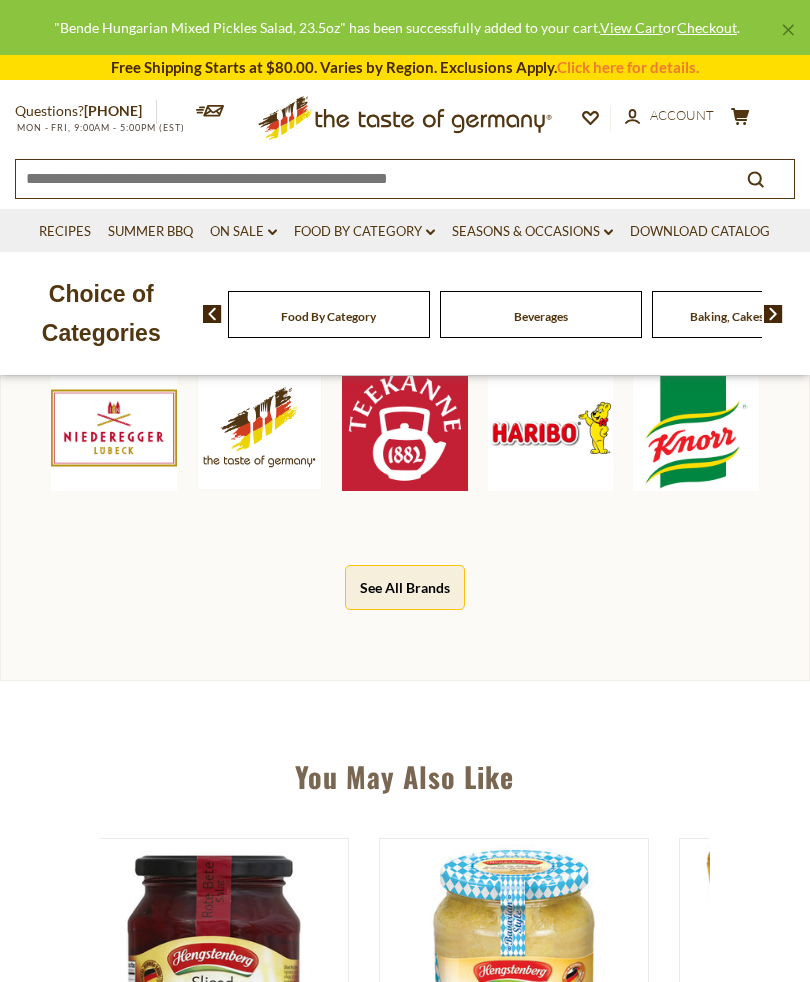 click on "Home
Food By Category
Pickled Vegetables
Bende Hungarian Mixed Pickles Salad, 23.5oz
Bende
Bende Hungarian Mixed Pickles Salad, 23.5oz
$7.95
(  0 Reviews  )
No preservatives.
Made in Hungary for Bende Inc. IL.
Read More
Current stock:
0 *" at bounding box center [405, 933] 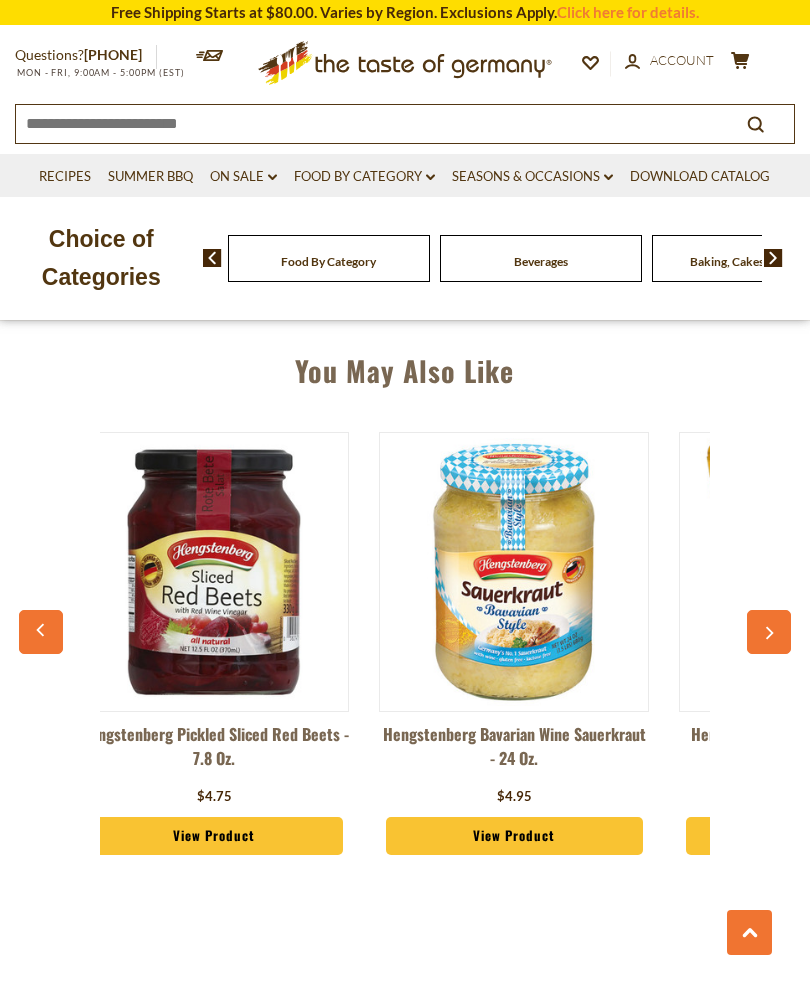 scroll, scrollTop: 1380, scrollLeft: 0, axis: vertical 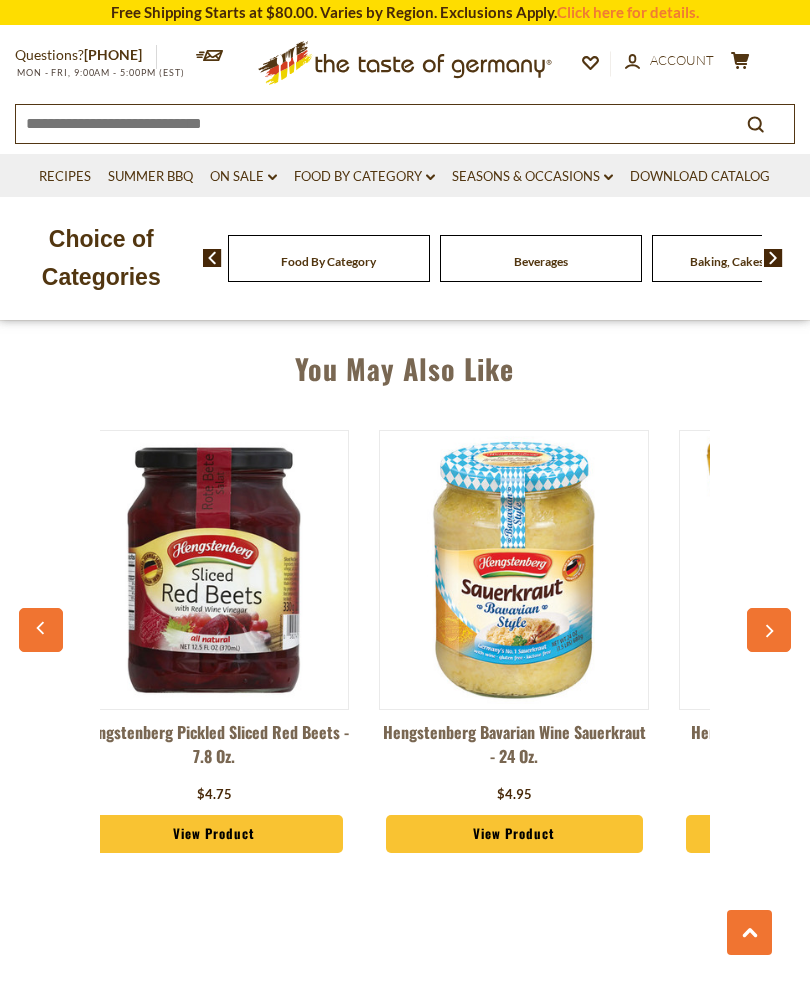 click on "View Product" at bounding box center (514, 834) 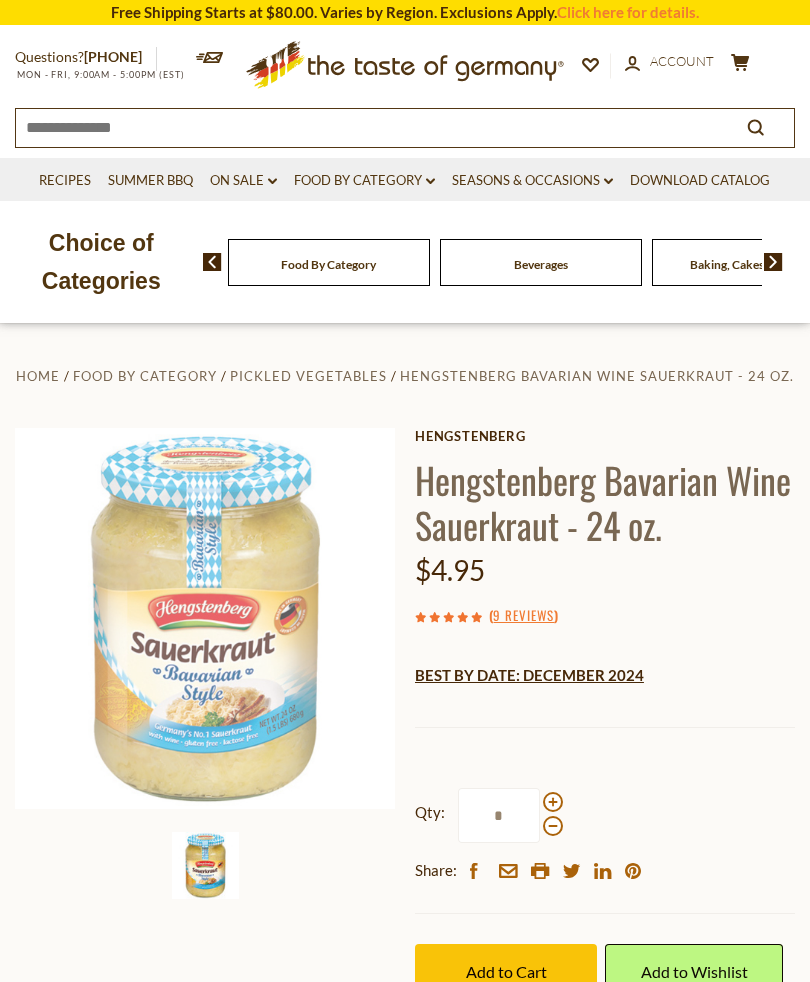 scroll, scrollTop: 124, scrollLeft: 0, axis: vertical 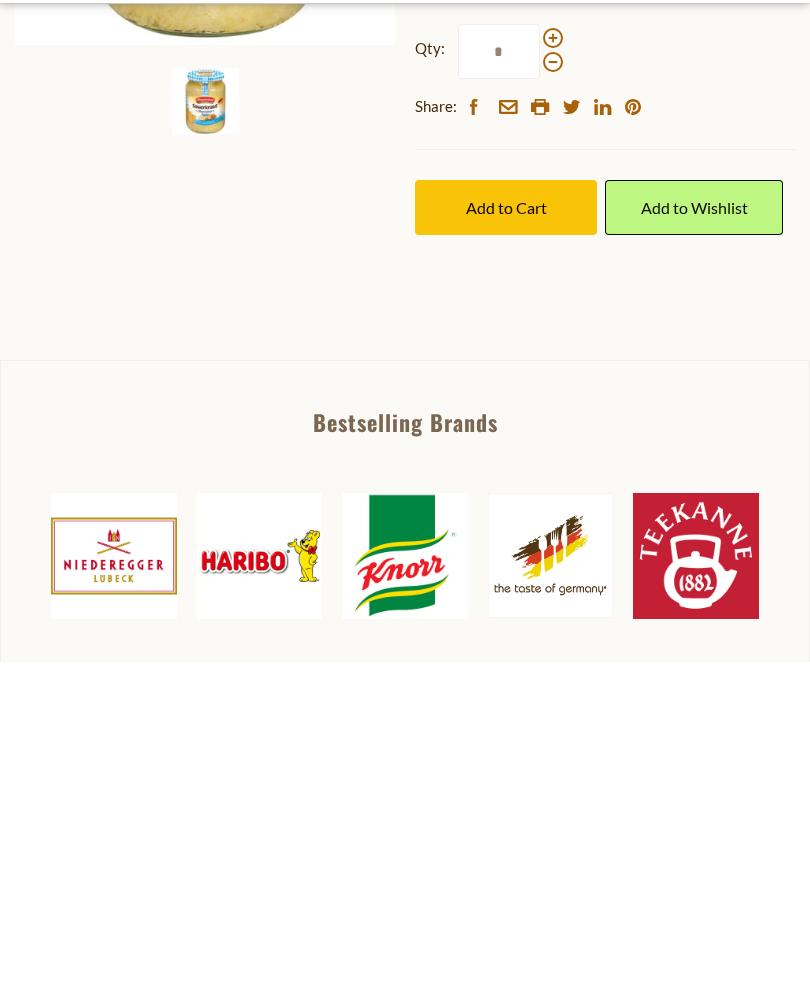 click at bounding box center [553, 382] 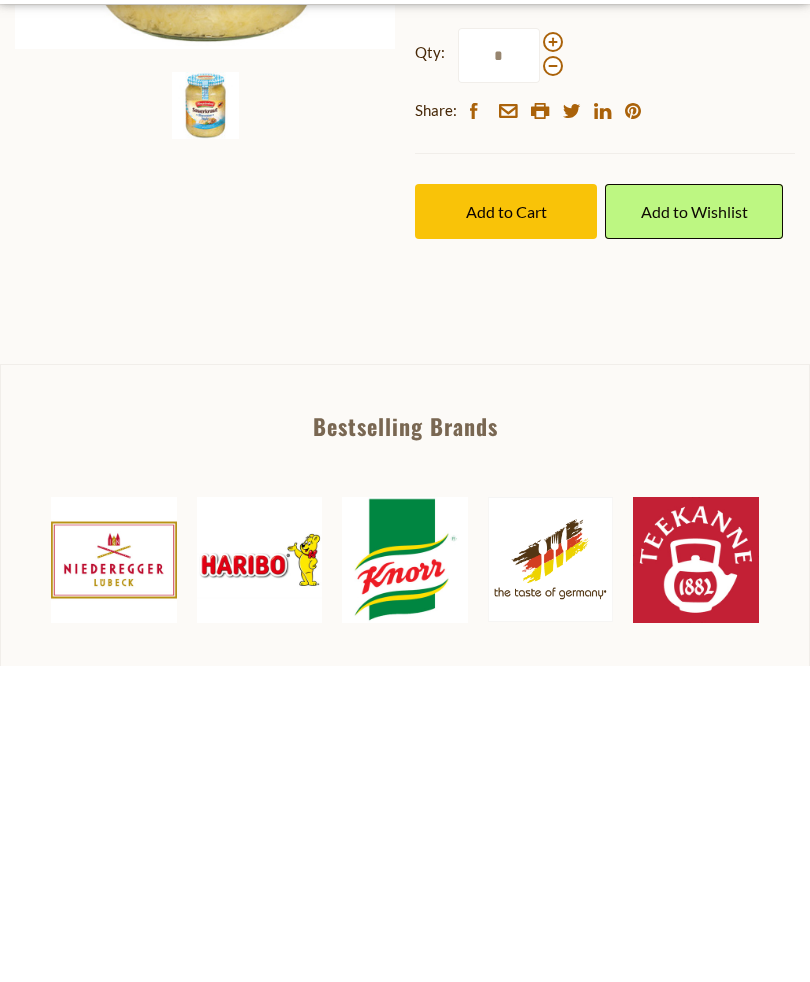 click on "*" at bounding box center [499, 371] 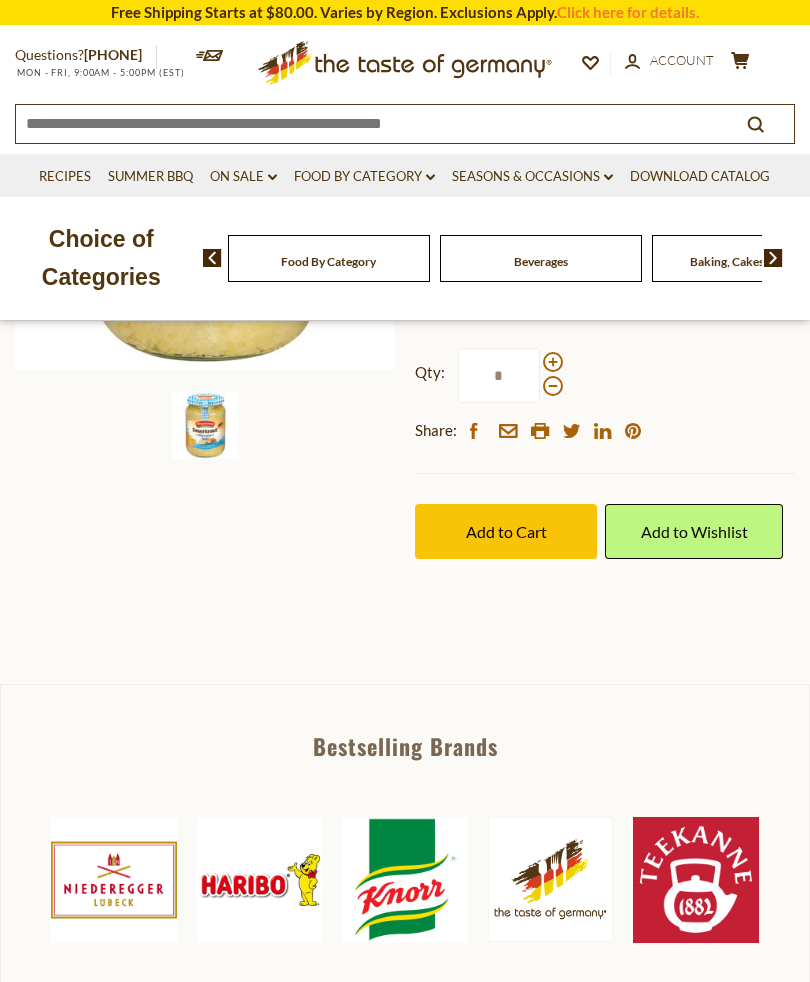 click on "Food By Category
dropdown_arrow" at bounding box center (364, 177) 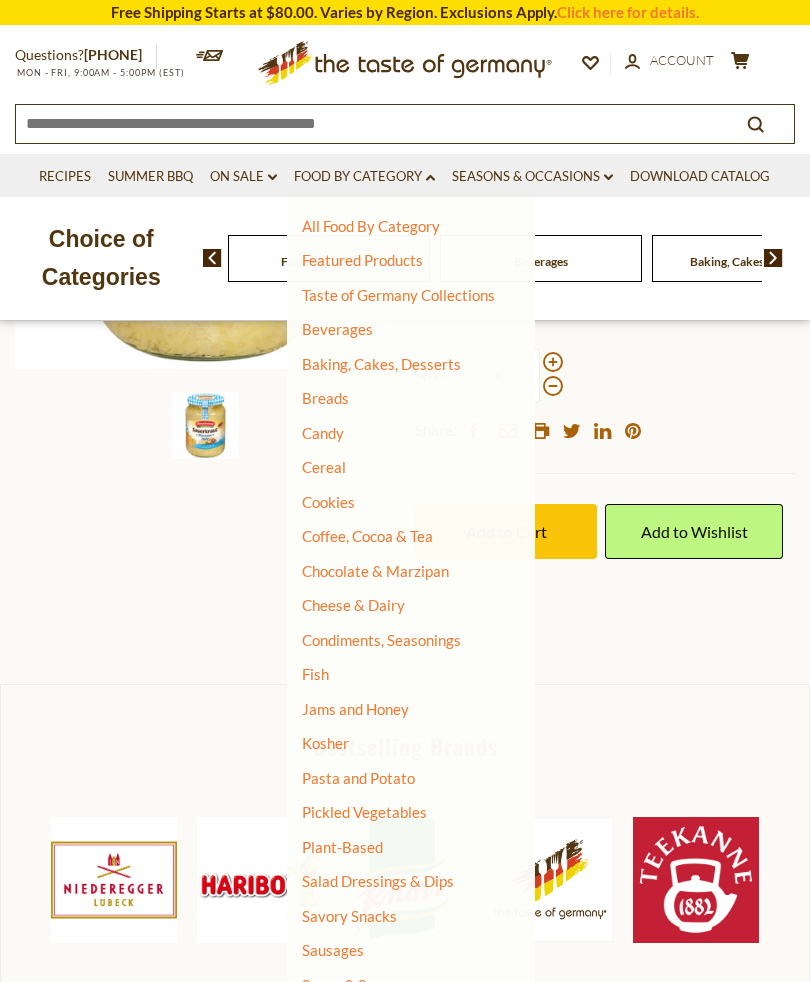 scroll, scrollTop: 0, scrollLeft: 0, axis: both 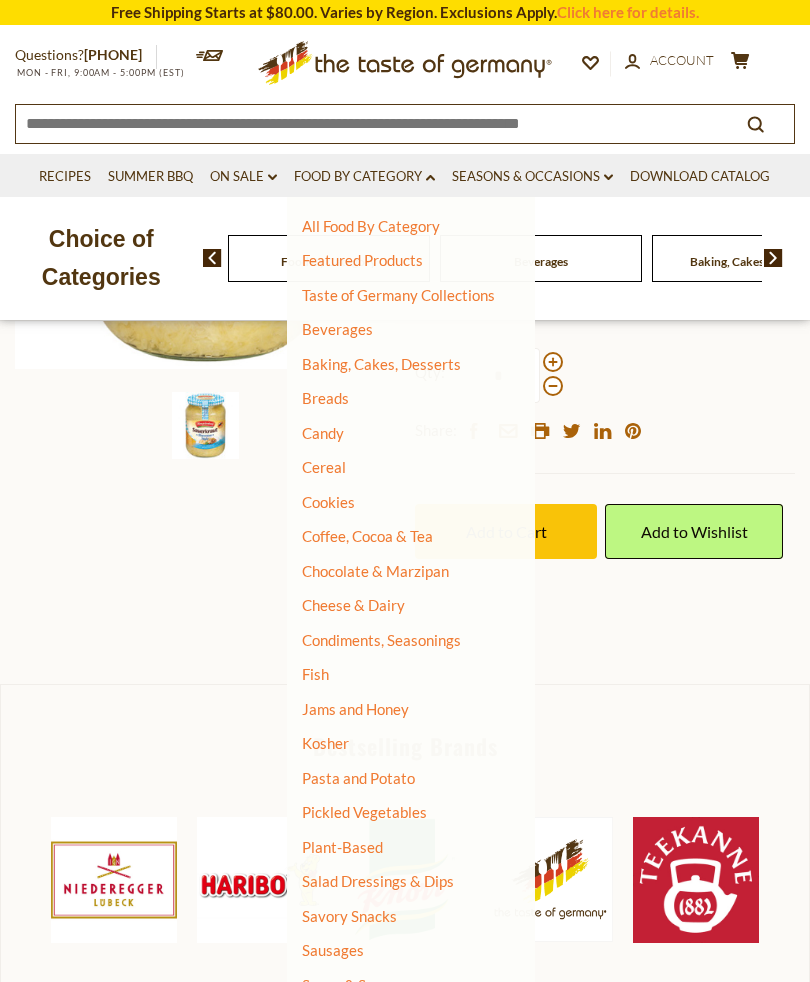 click on "Home
Food By Category
Pickled Vegetables
Hengstenberg Bavarian Wine Sauerkraut - 24 oz.
Hengstenberg
Hengstenberg Bavarian Wine Sauerkraut - 24 oz.
$4.95
(  9 Reviews  )
BEST BY DATE: DECEMBER 2024         For more information on Henstenberg products, please see
Read More" at bounding box center [405, 264] 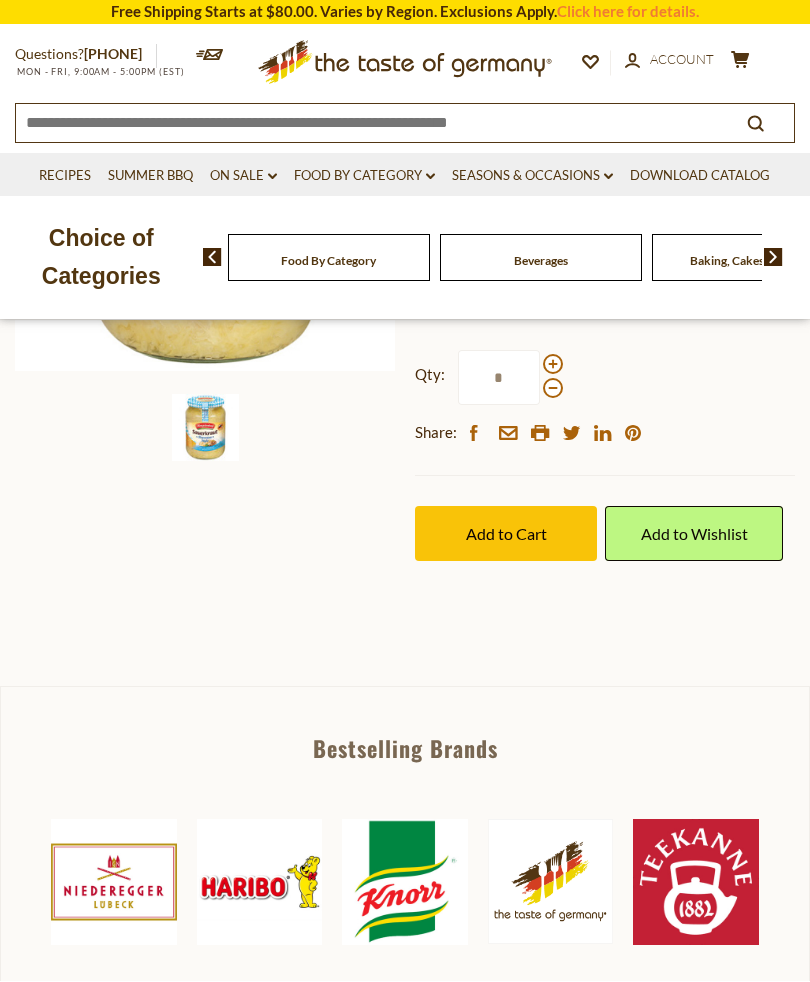 scroll, scrollTop: 438, scrollLeft: 0, axis: vertical 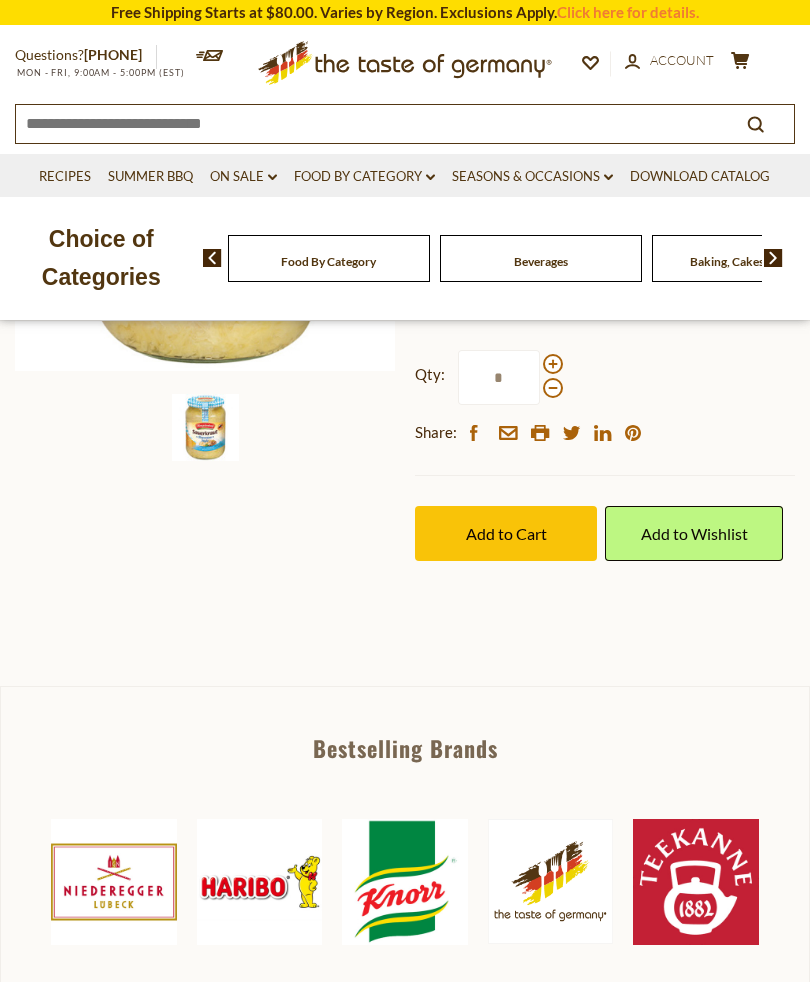 click on "Food By Category
dropdown_arrow" at bounding box center [364, 177] 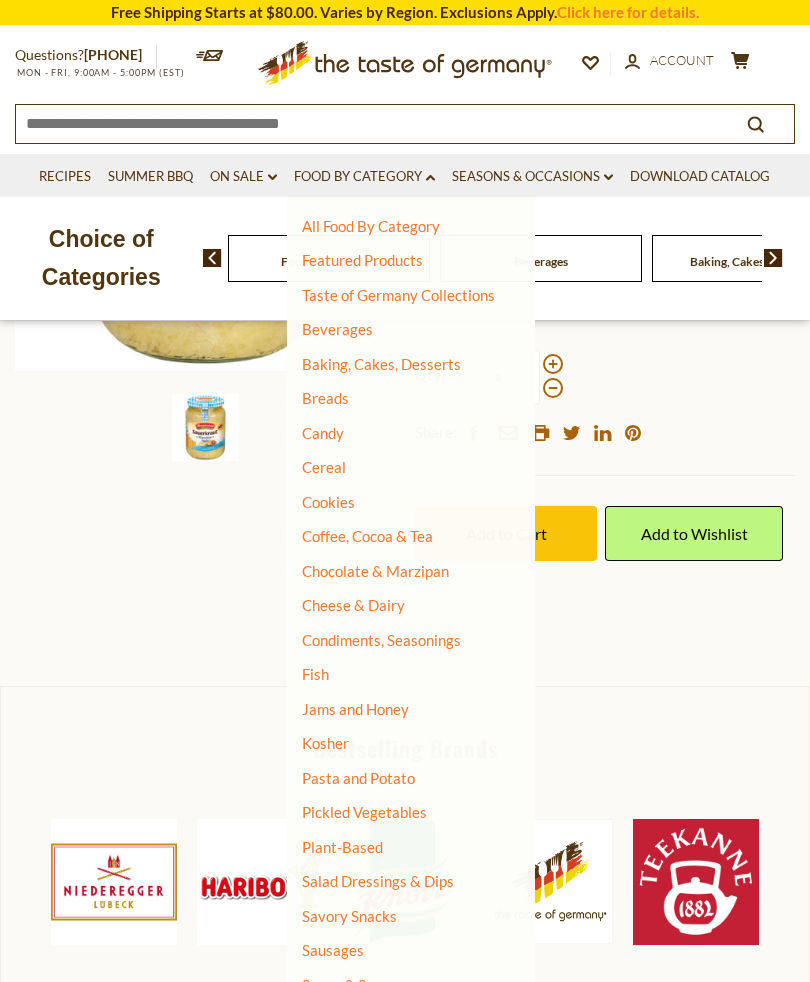 click on "Pickled Vegetables" at bounding box center [364, 812] 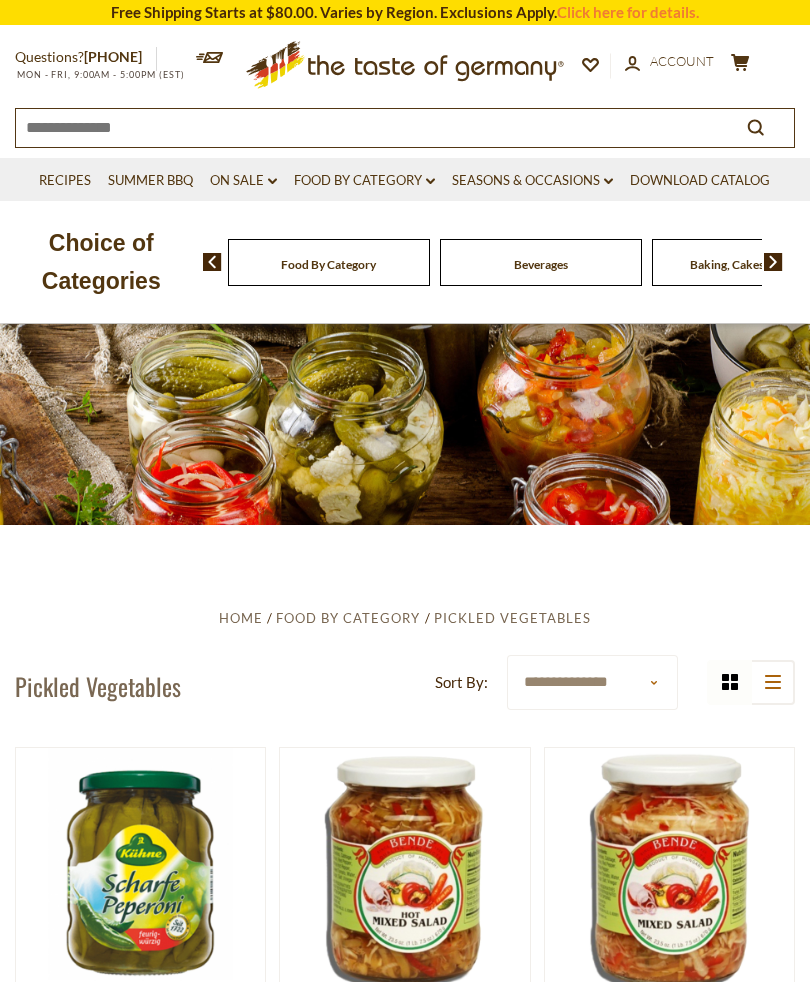 scroll, scrollTop: 0, scrollLeft: 0, axis: both 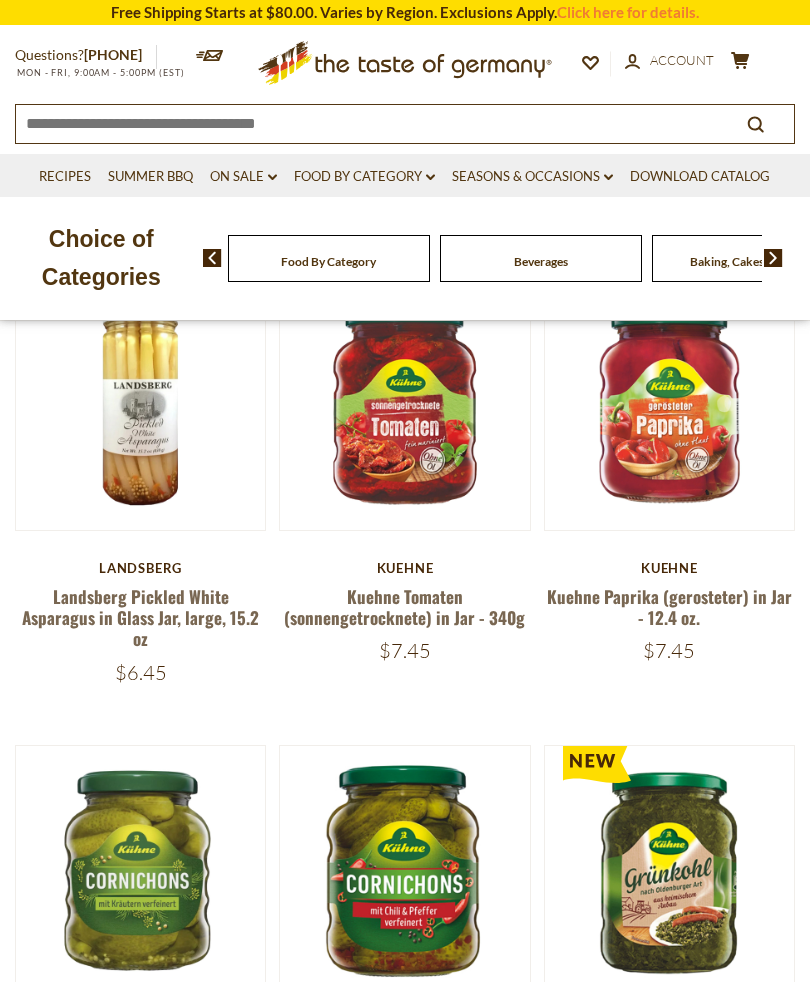 click on "**********" at bounding box center [405, 2552] 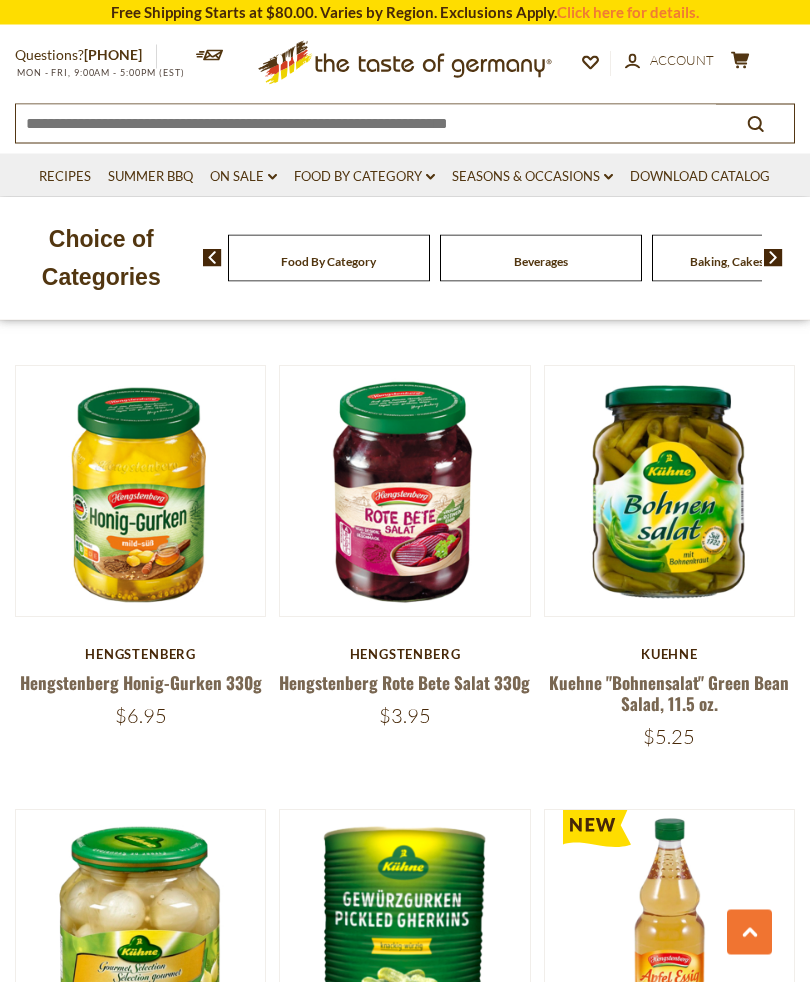 scroll, scrollTop: 1728, scrollLeft: 0, axis: vertical 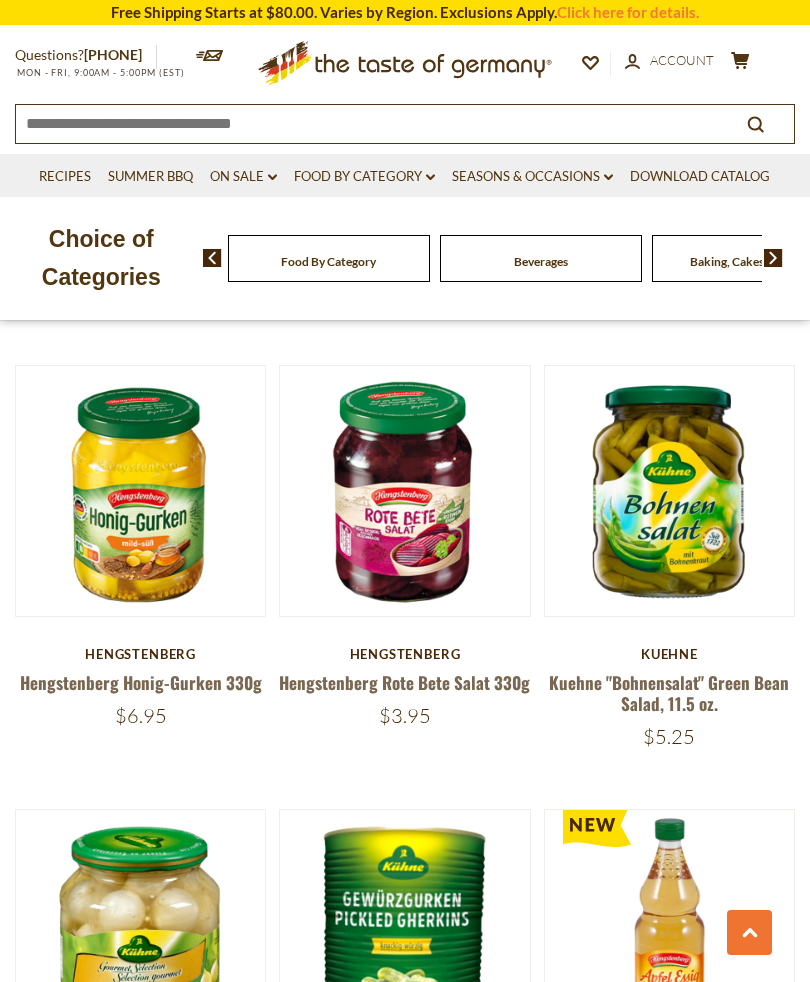 click on "Quick View" at bounding box center [669, 169] 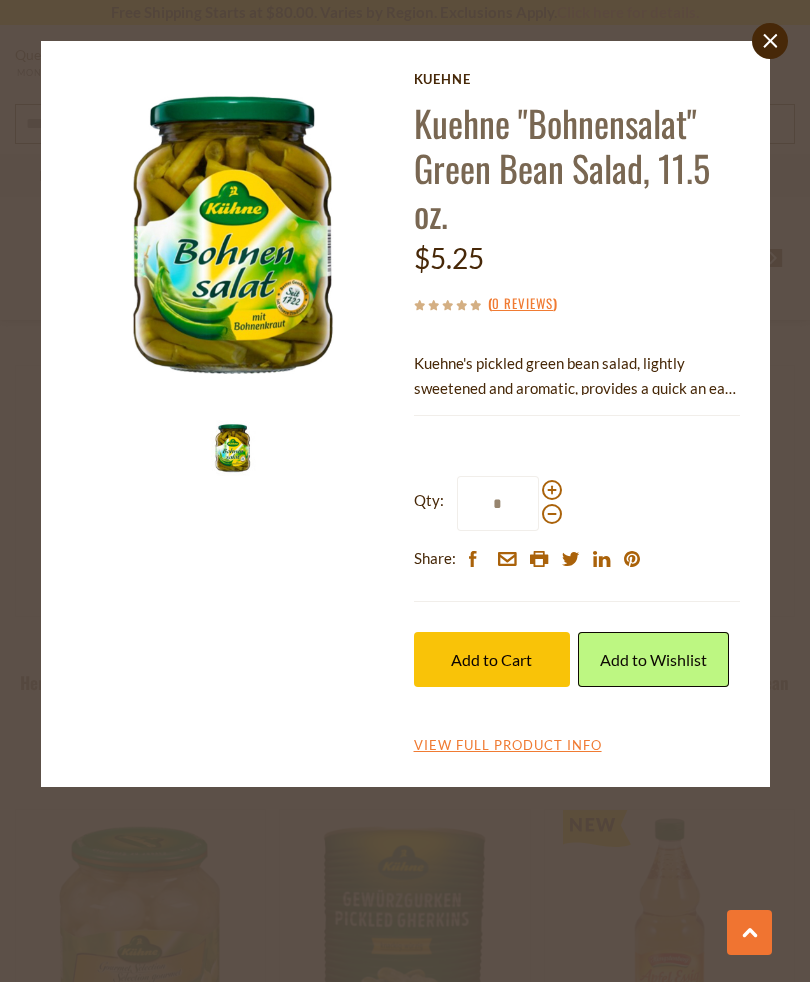 click at bounding box center (552, 490) 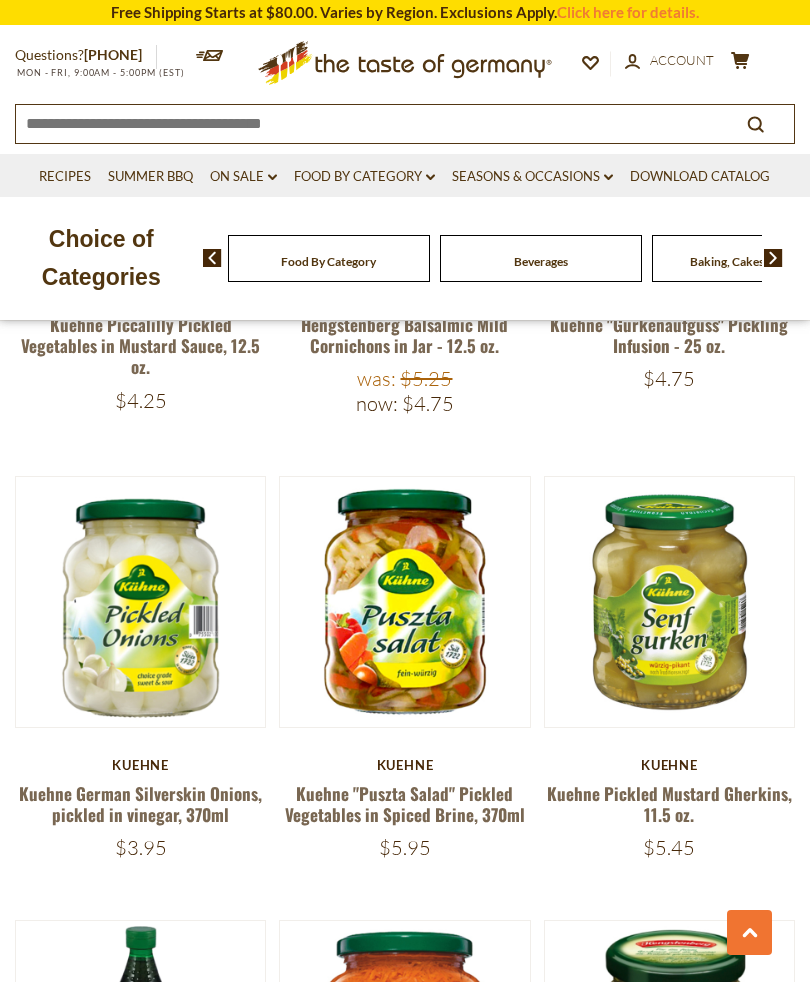 scroll, scrollTop: 2999, scrollLeft: 0, axis: vertical 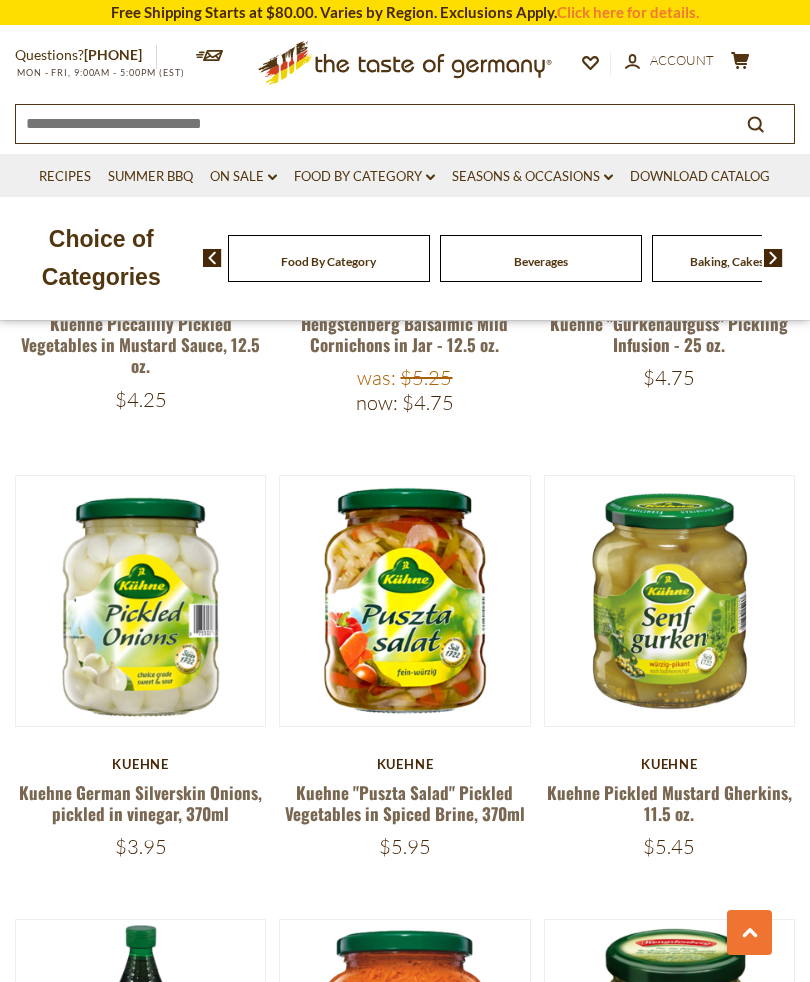 click on "Quick View" at bounding box center (669, 279) 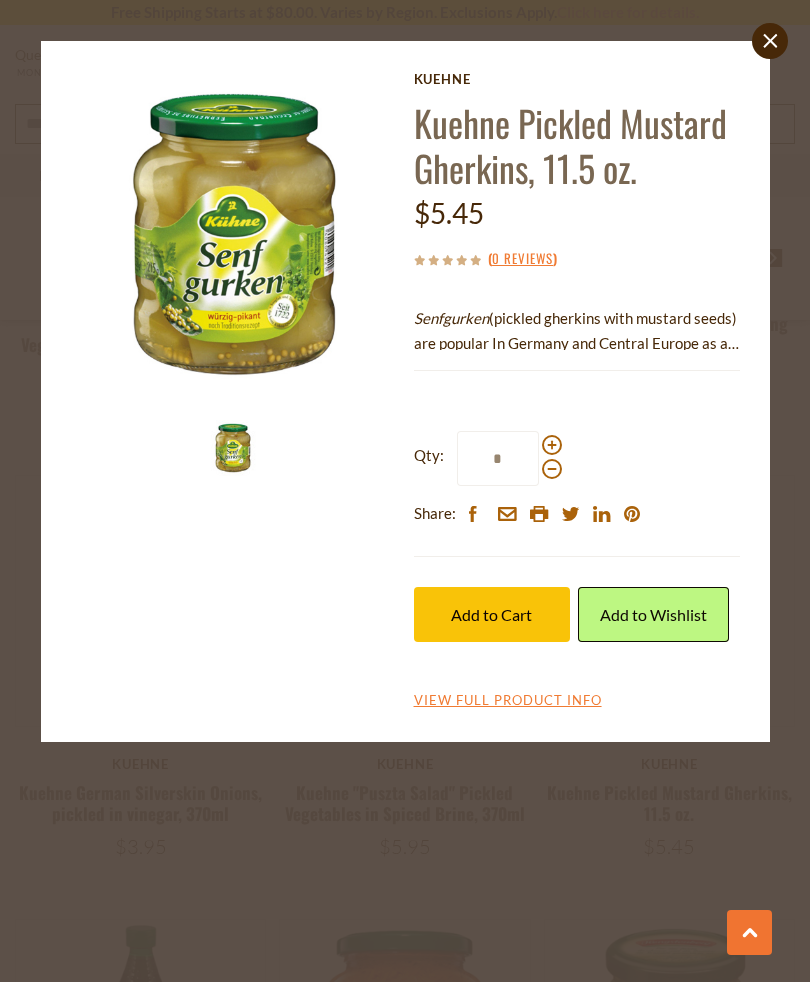 click on "Add to Cart" at bounding box center [492, 614] 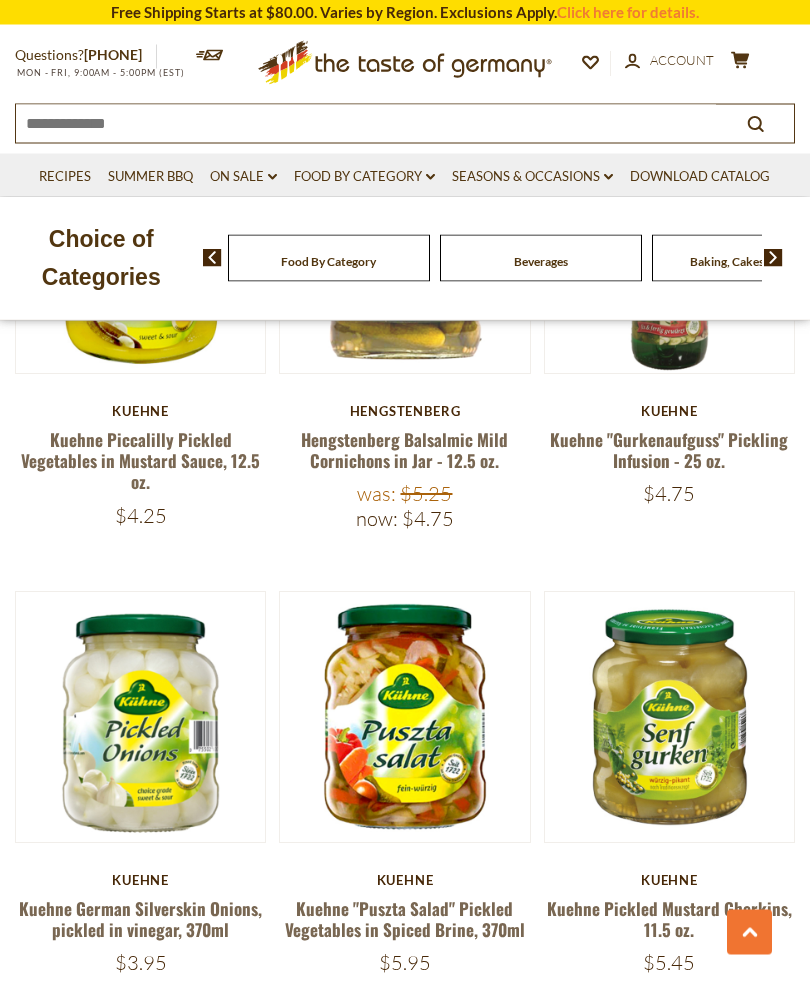 scroll, scrollTop: 2883, scrollLeft: 0, axis: vertical 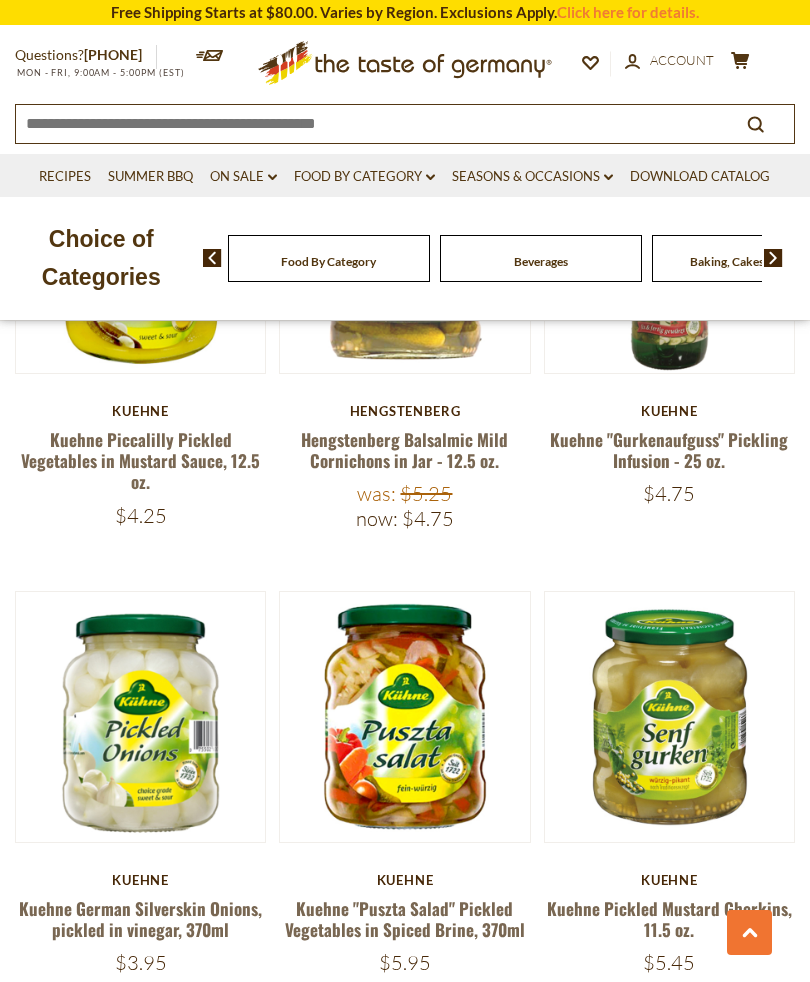 click on "Quick View" at bounding box center [669, 395] 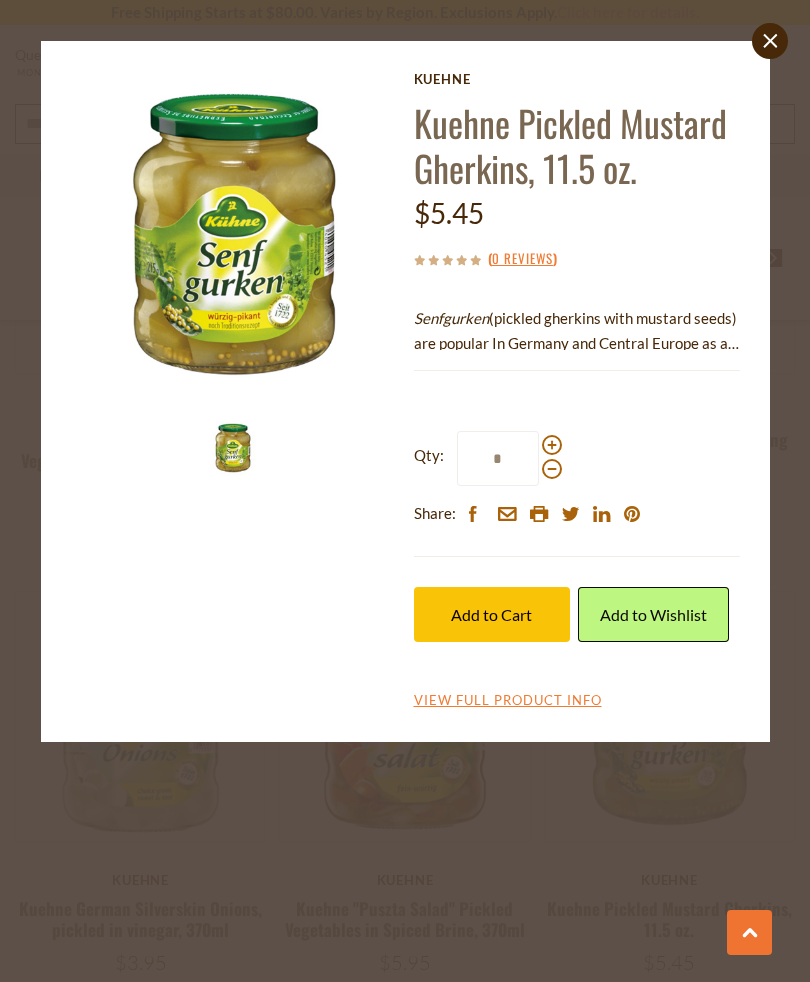click at bounding box center (552, 445) 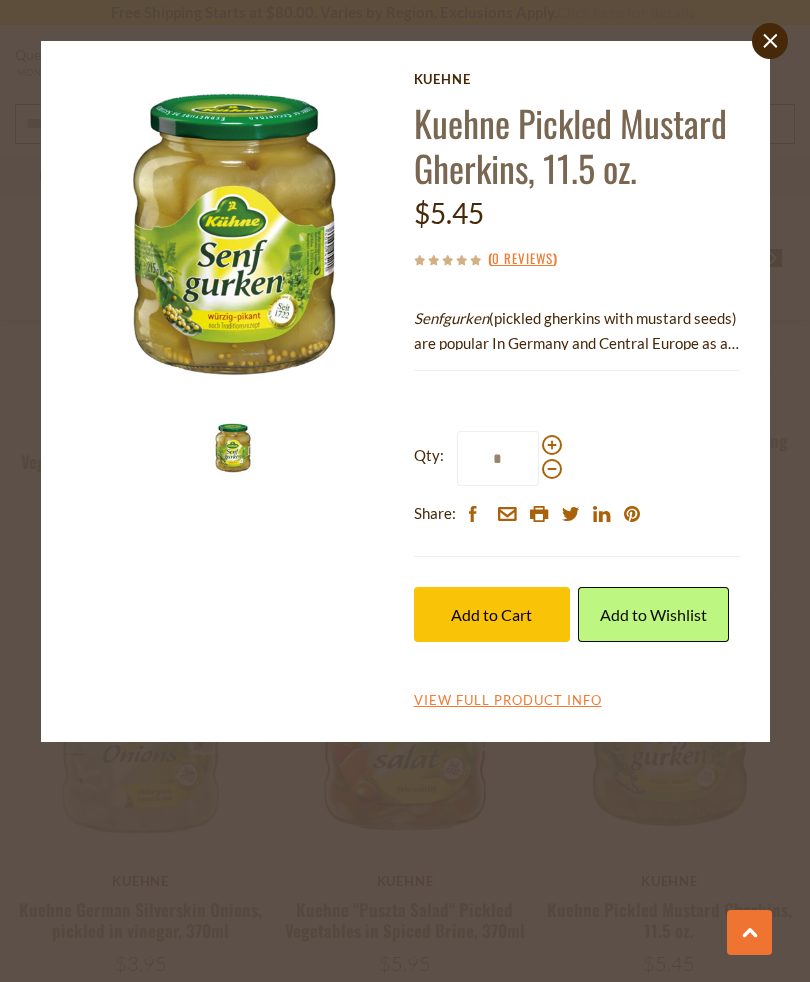 click on "Add to Cart" at bounding box center [492, 614] 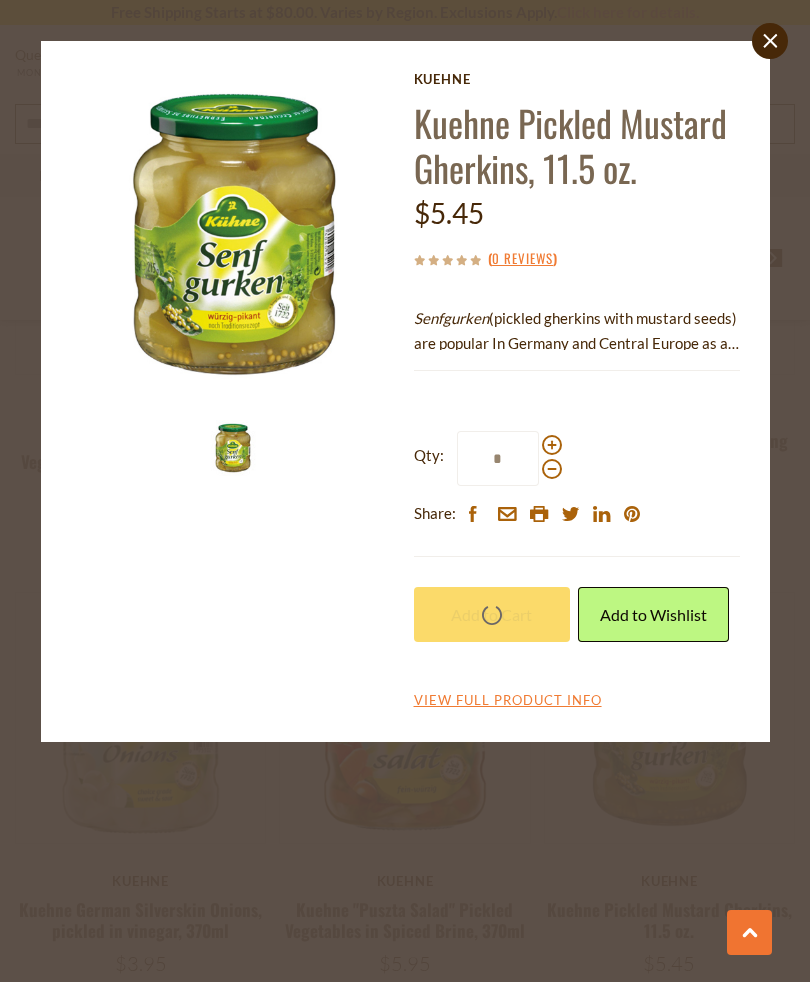 scroll, scrollTop: 2883, scrollLeft: 0, axis: vertical 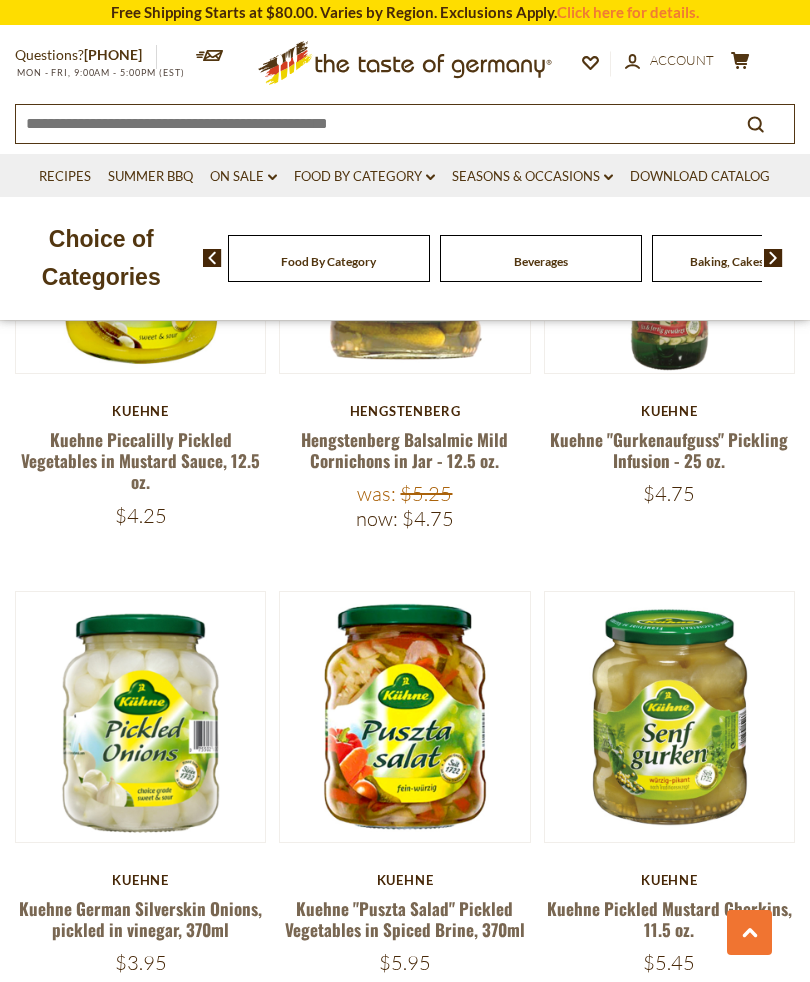click on "Quick View" at bounding box center [404, 395] 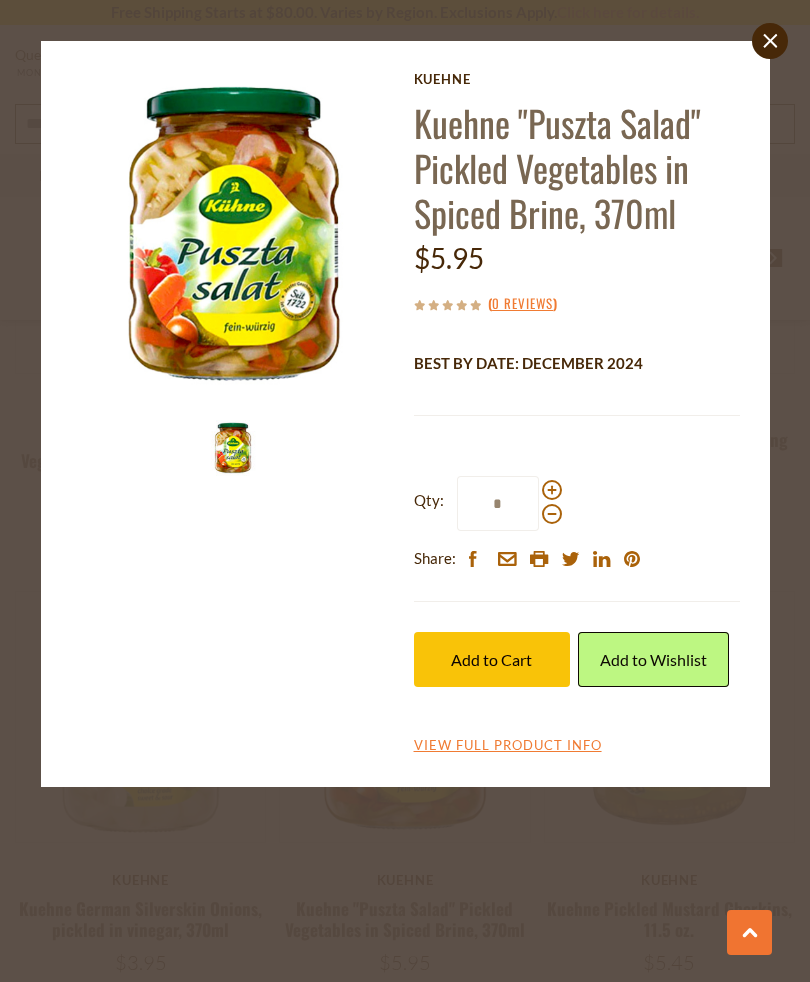 click at bounding box center (552, 490) 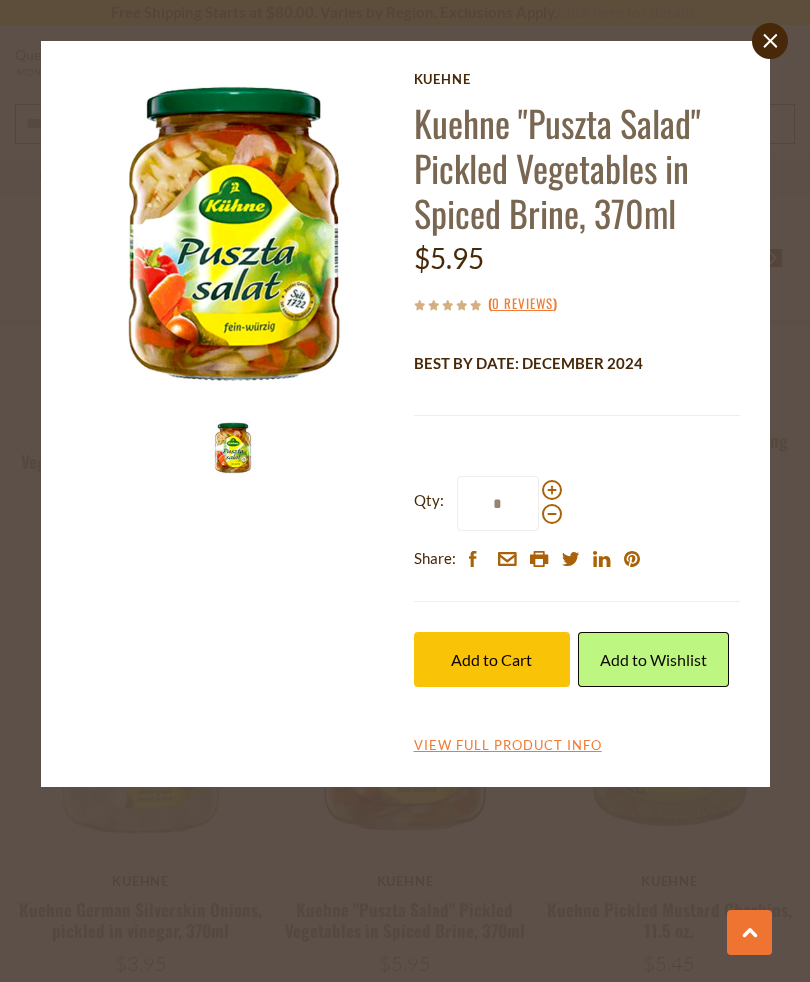 click on "Add to Cart" at bounding box center [491, 659] 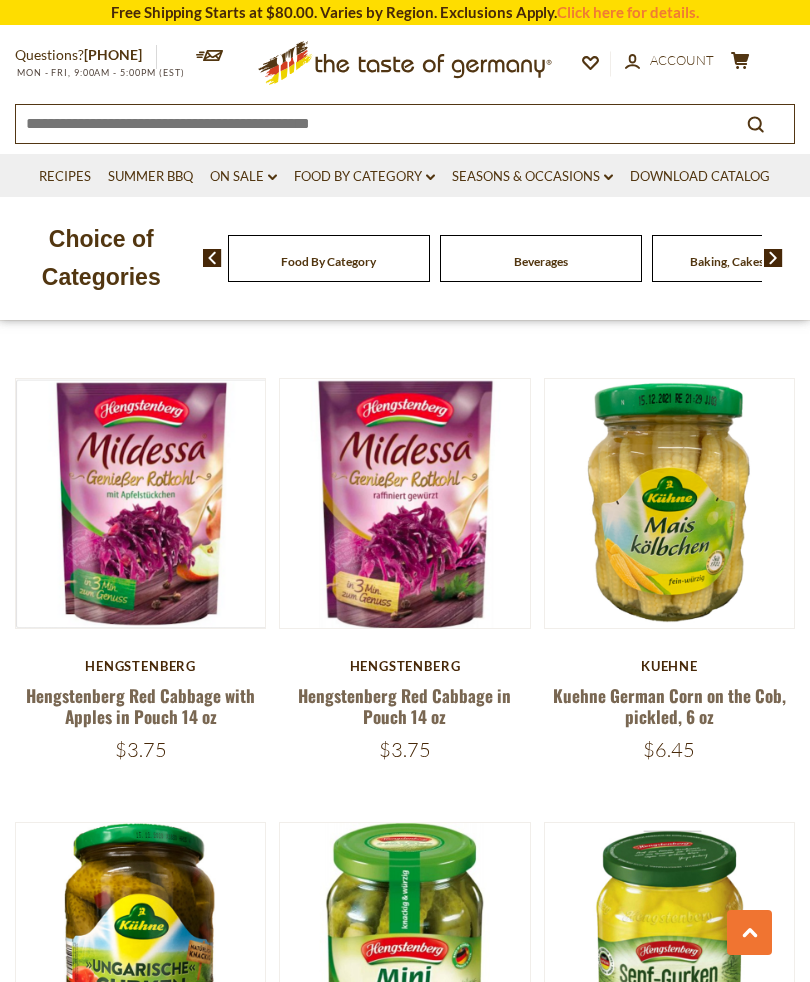 scroll, scrollTop: 4433, scrollLeft: 0, axis: vertical 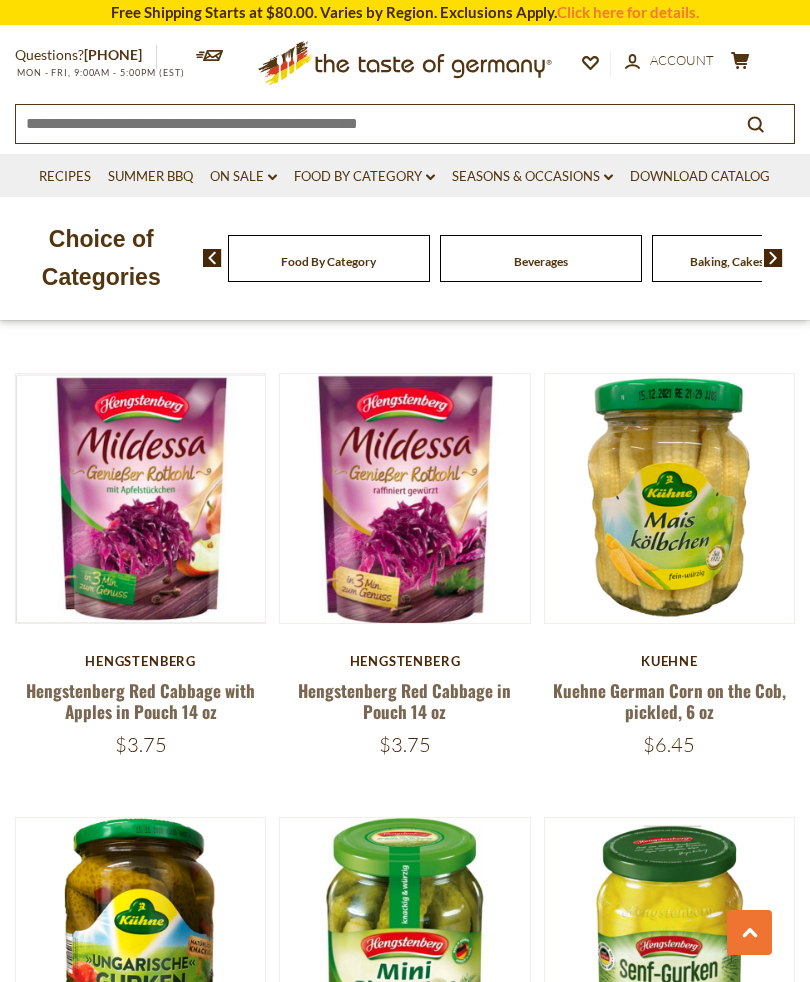 click at bounding box center [669, 942] 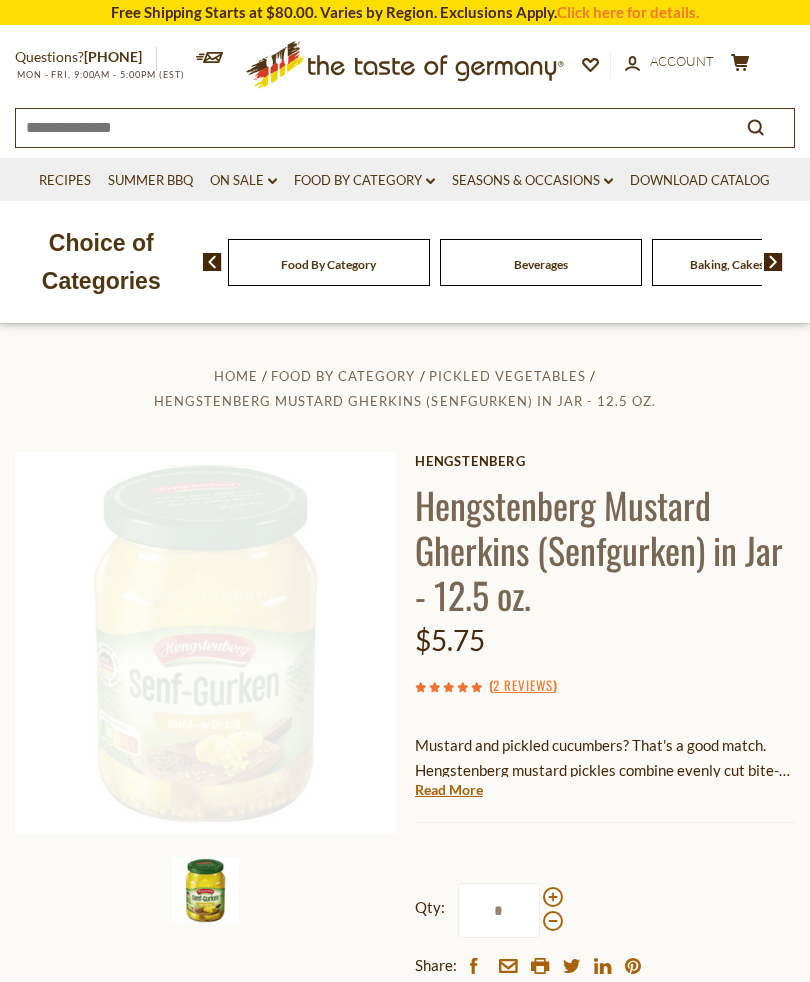 scroll, scrollTop: 574, scrollLeft: 0, axis: vertical 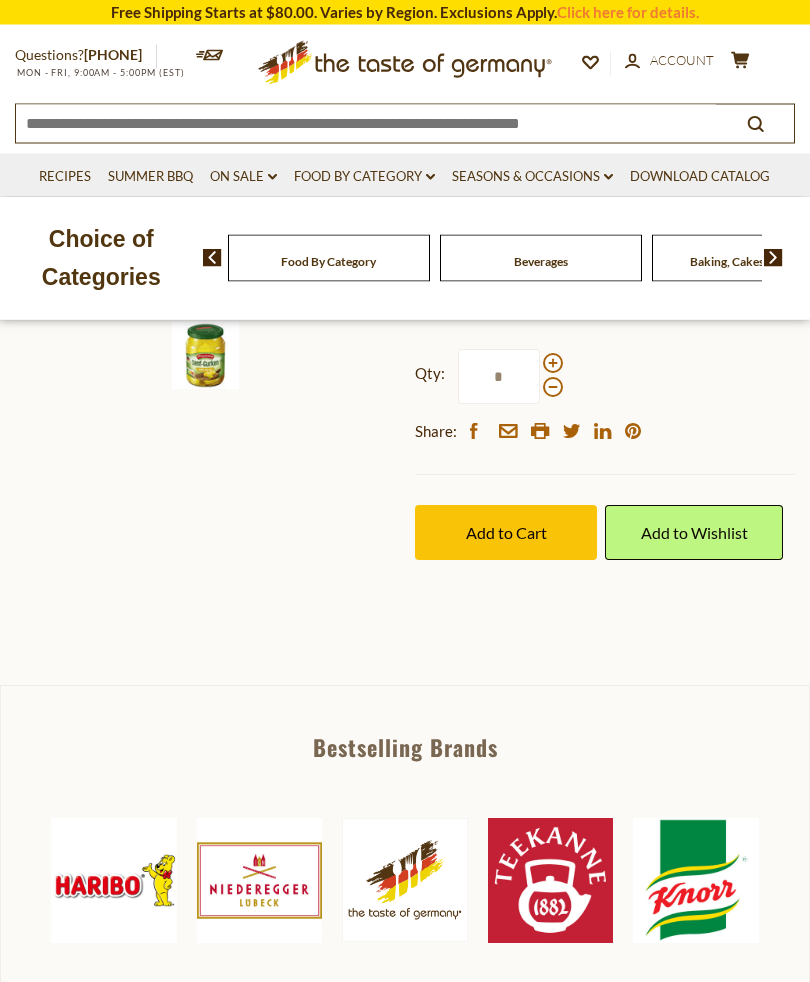 click on "Add to Cart" at bounding box center (506, 533) 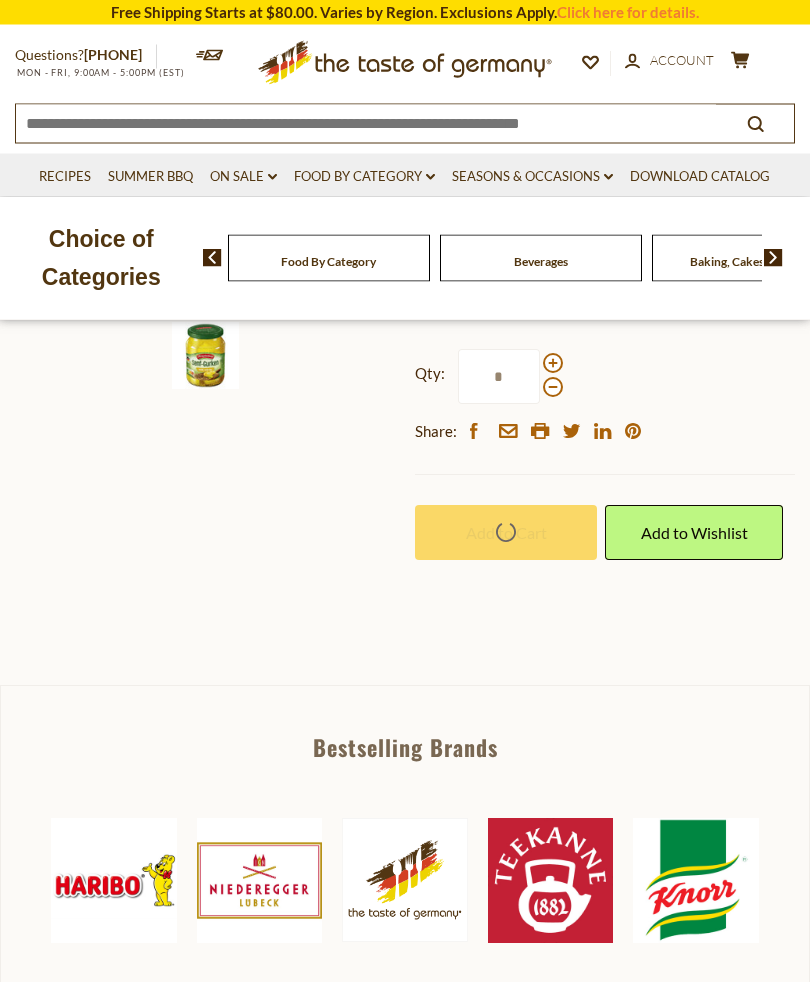 scroll, scrollTop: 531, scrollLeft: 0, axis: vertical 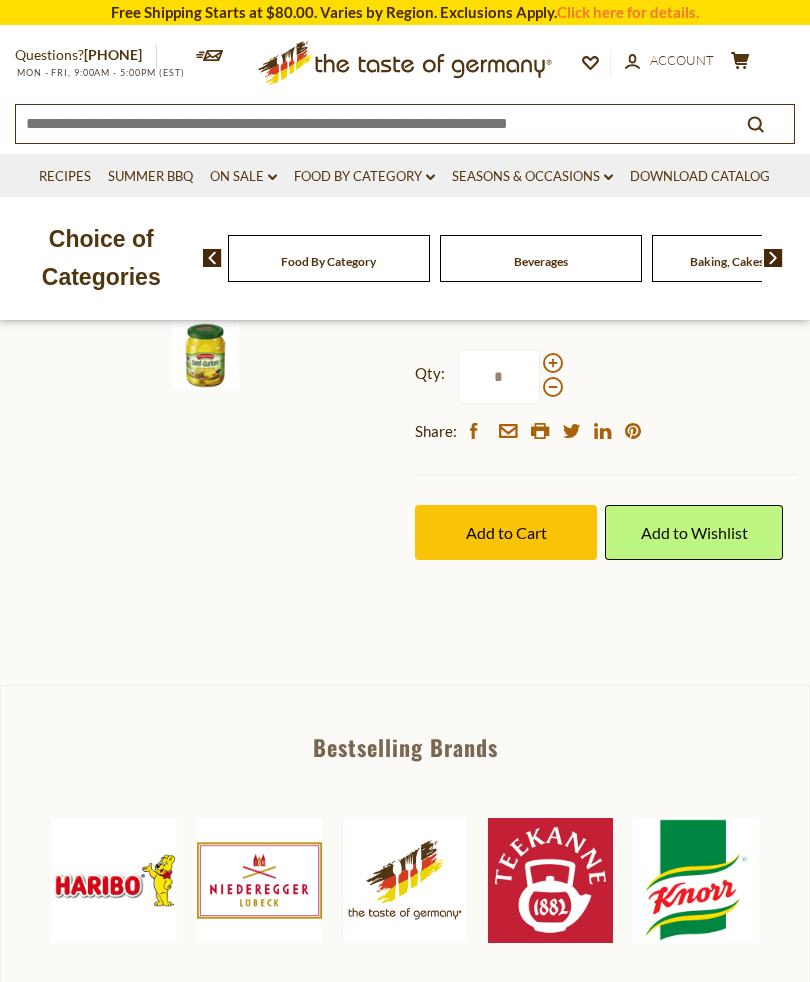 click on "Food By Category
dropdown_arrow" at bounding box center (364, 177) 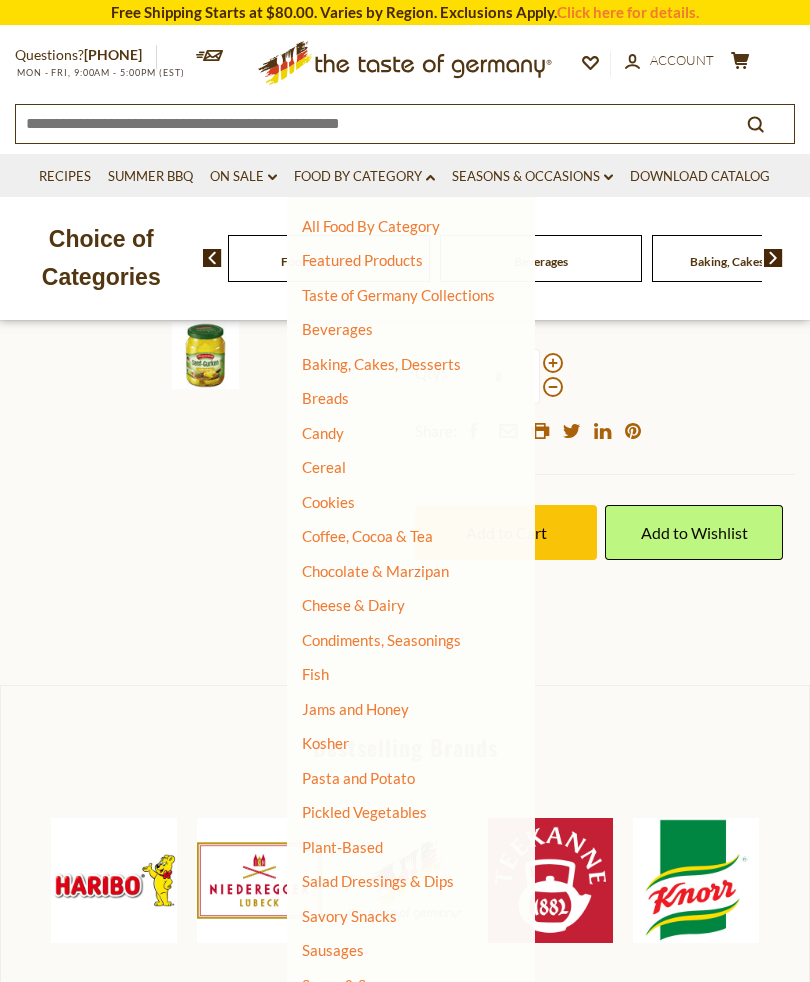 click on "Pickled Vegetables" at bounding box center [364, 812] 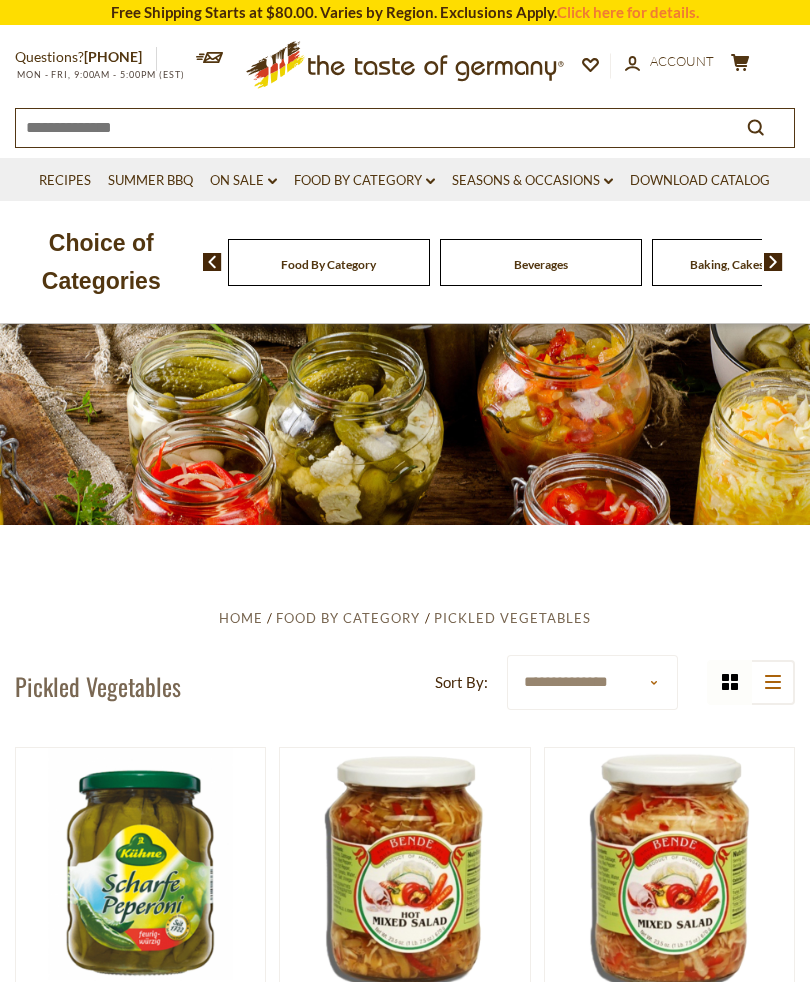 scroll, scrollTop: 0, scrollLeft: 0, axis: both 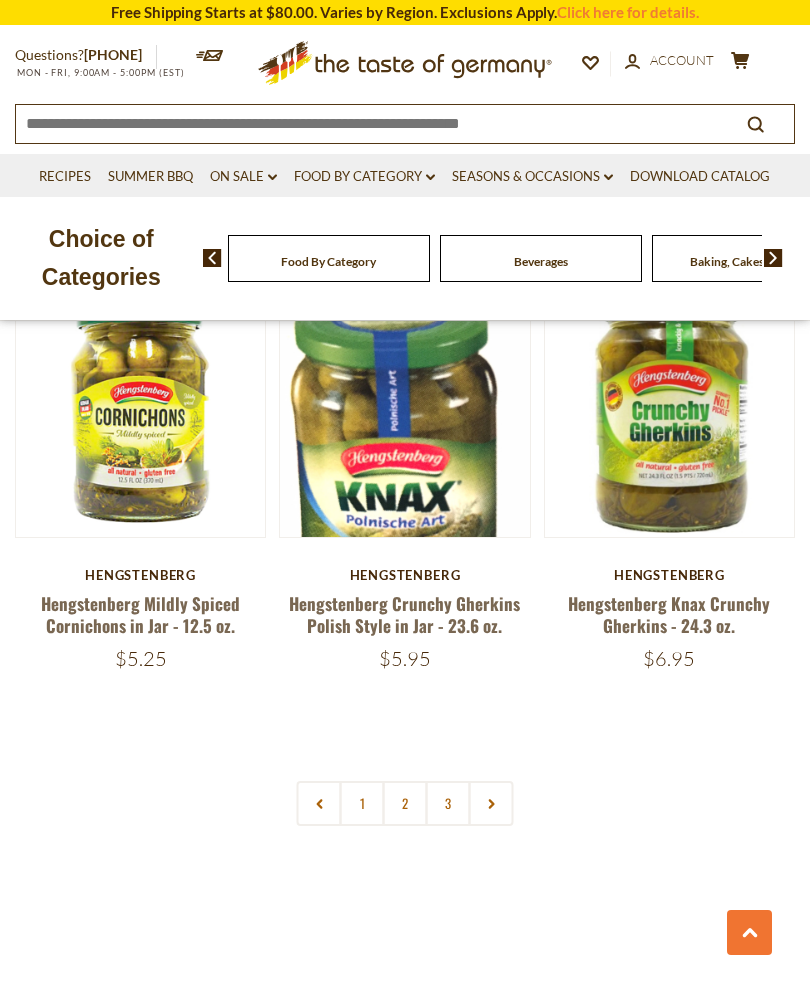 click on "1" at bounding box center [362, 803] 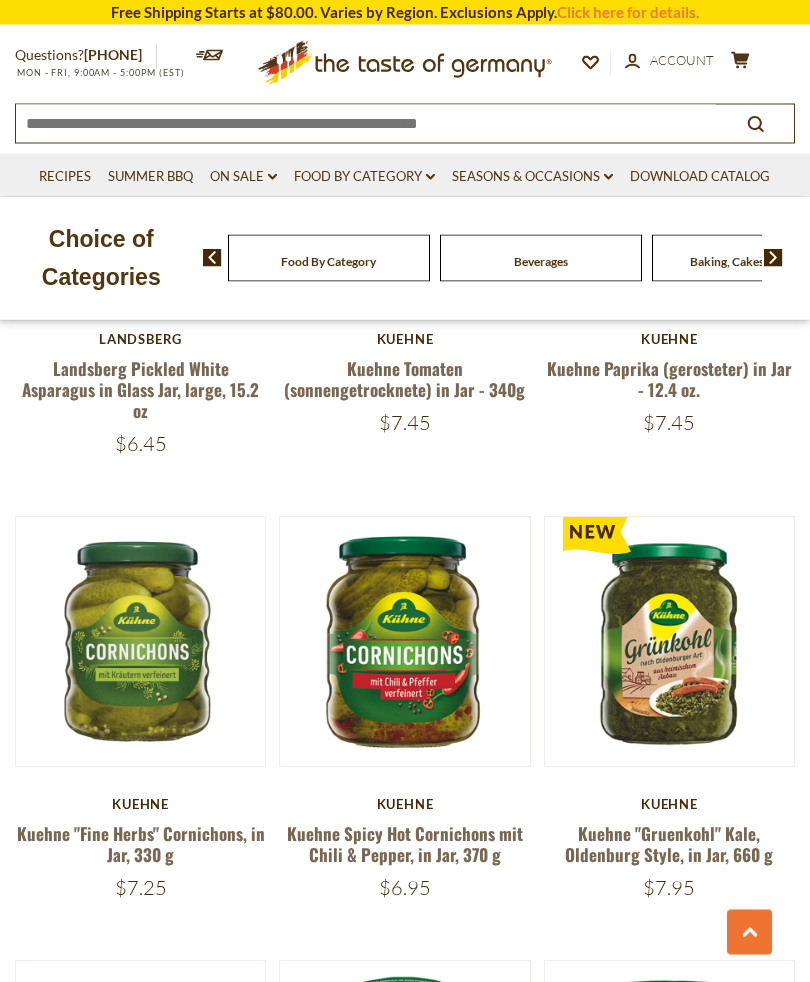 scroll, scrollTop: 1137, scrollLeft: 0, axis: vertical 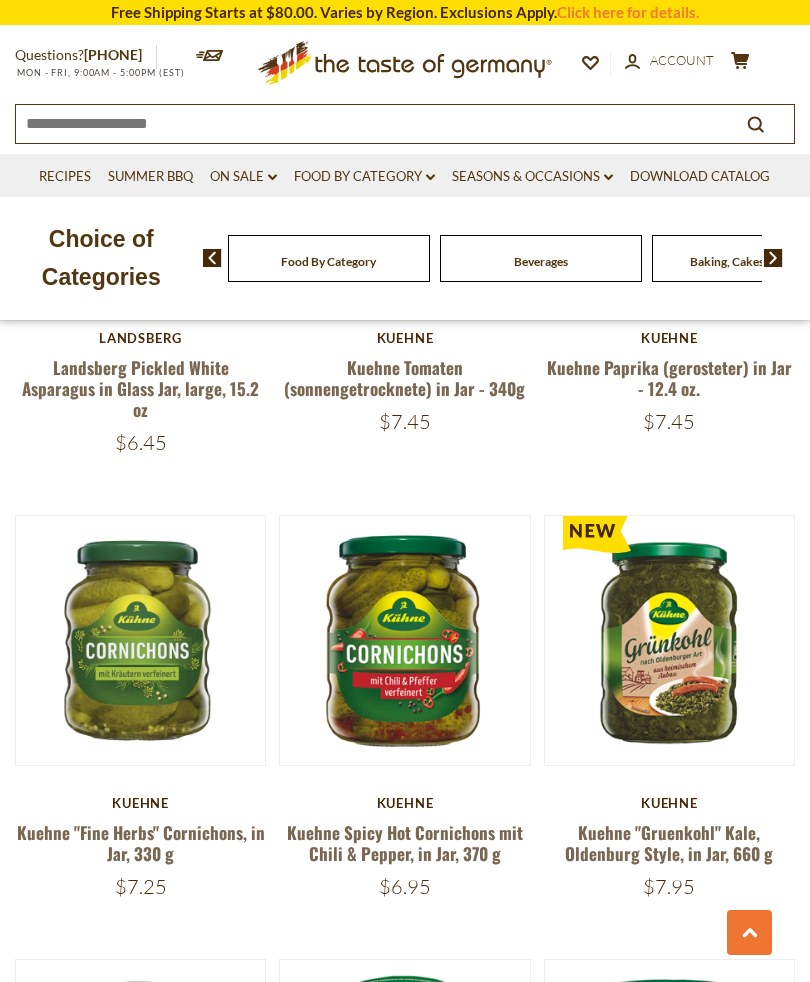 click on "Quick View" at bounding box center (404, 319) 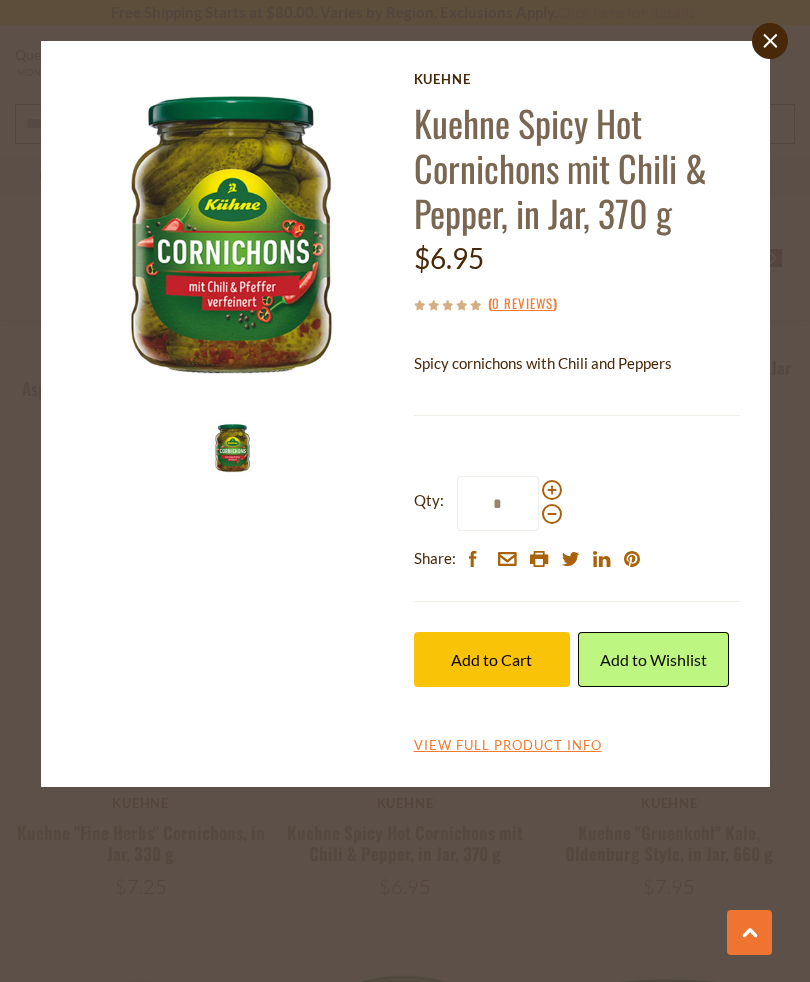 scroll, scrollTop: 1136, scrollLeft: 0, axis: vertical 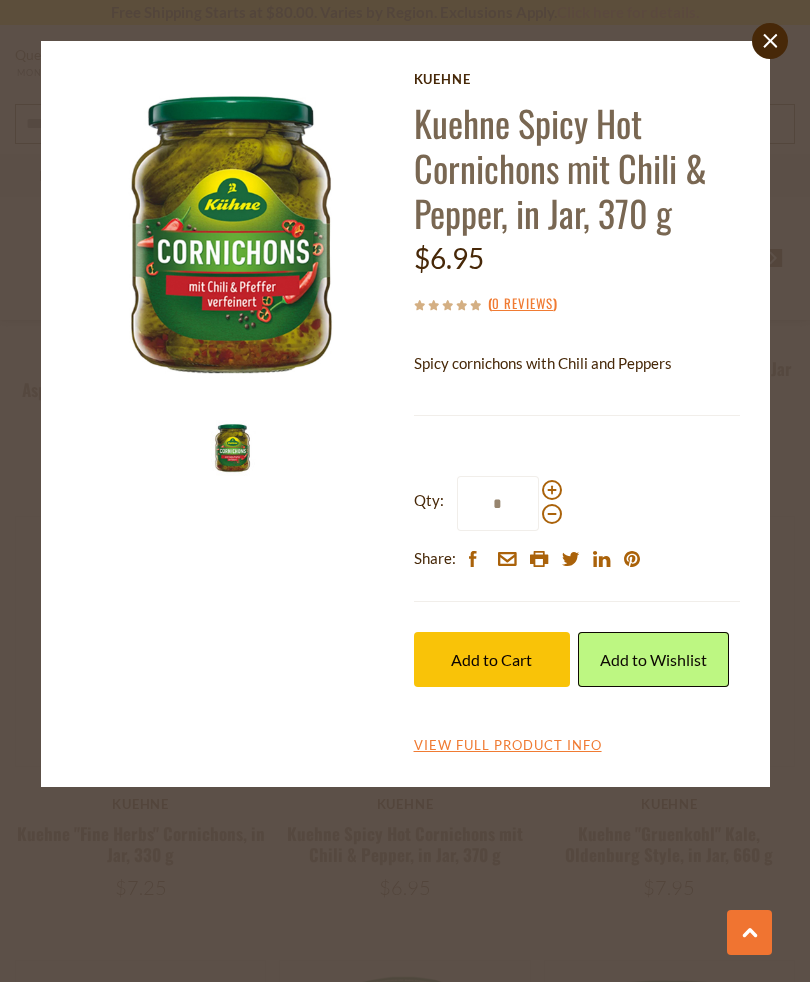 click on "Kuehne Spicy Hot Cornichons mit Chili & Pepper, in Jar, 370 g $6.95 ( 0 Reviews ) Spicy cornichons with Chili and Peppers Made in Germany by Kuehne, a vegetable and fruit processor since 1722, based in [CITY] Read More Current stock: 0 Qty: *" at bounding box center (405, 491) 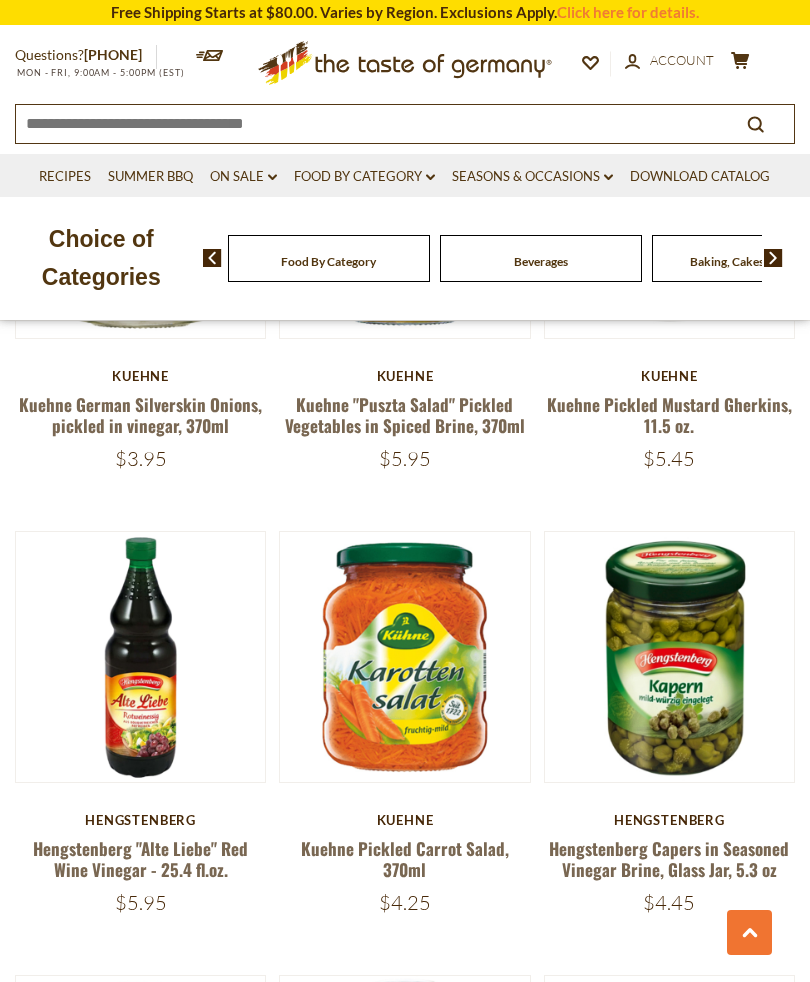 scroll, scrollTop: 0, scrollLeft: 0, axis: both 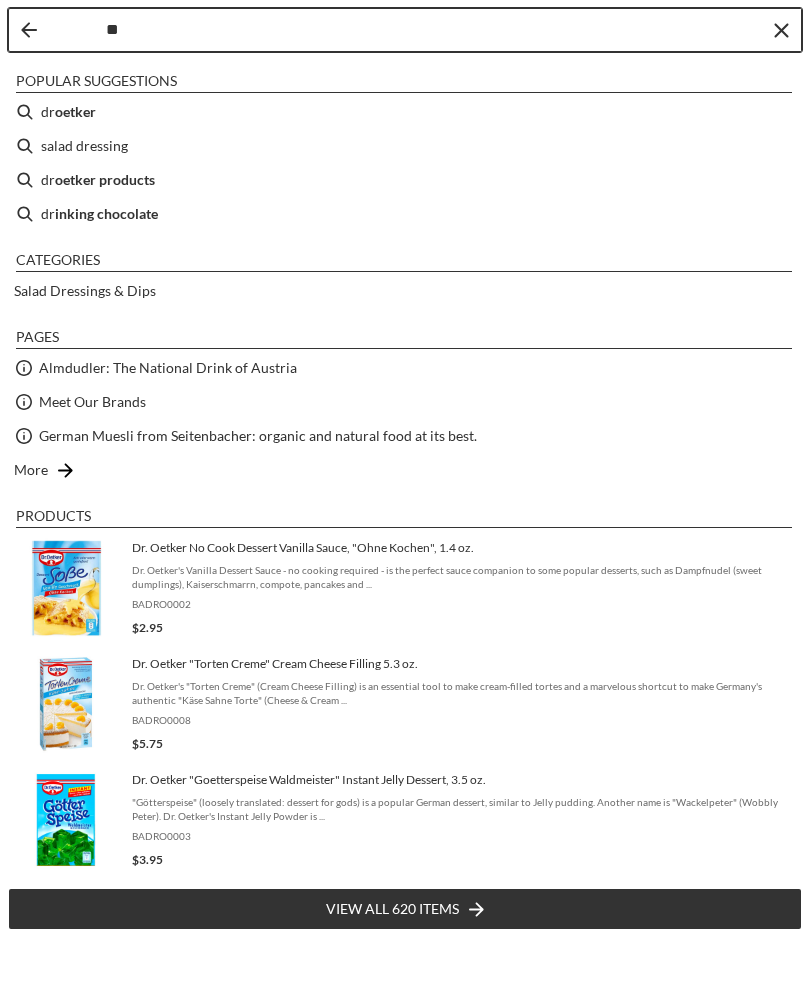 type on "***" 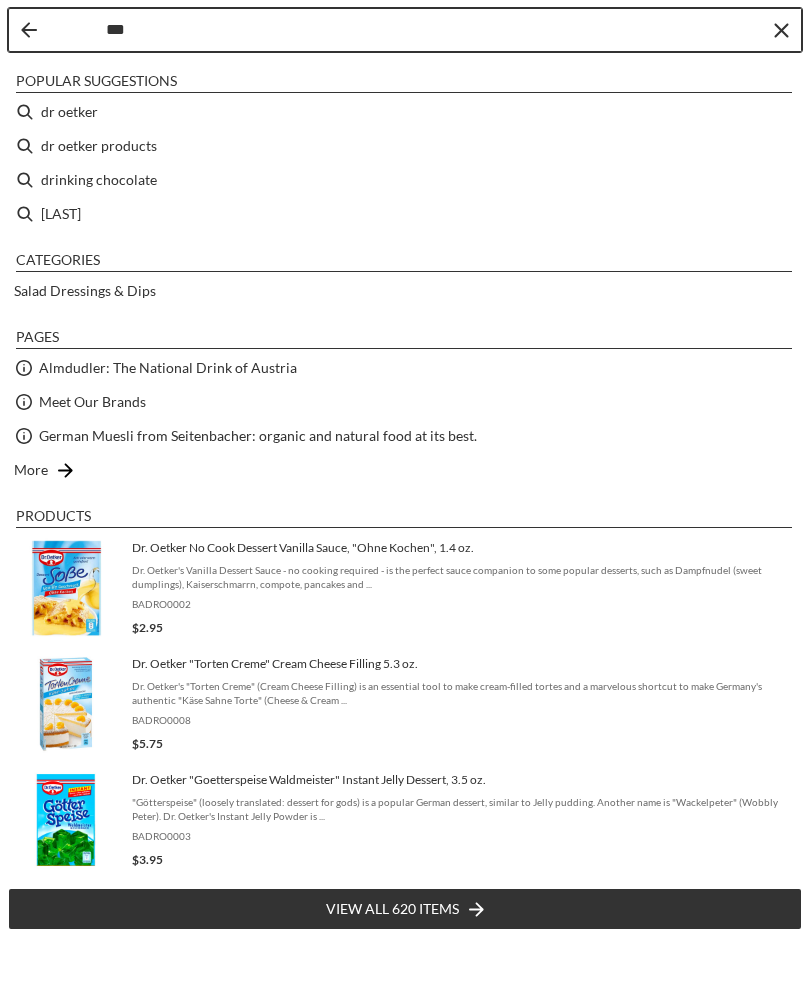 click on "dr oetker products" at bounding box center (405, 146) 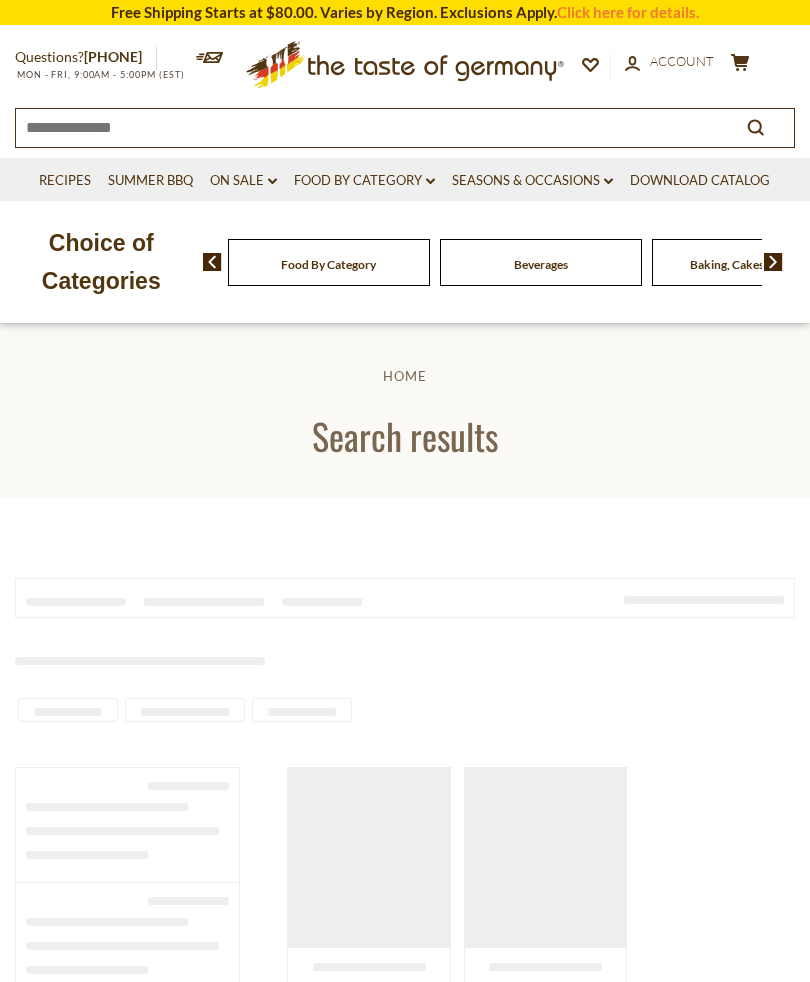 scroll, scrollTop: 0, scrollLeft: 0, axis: both 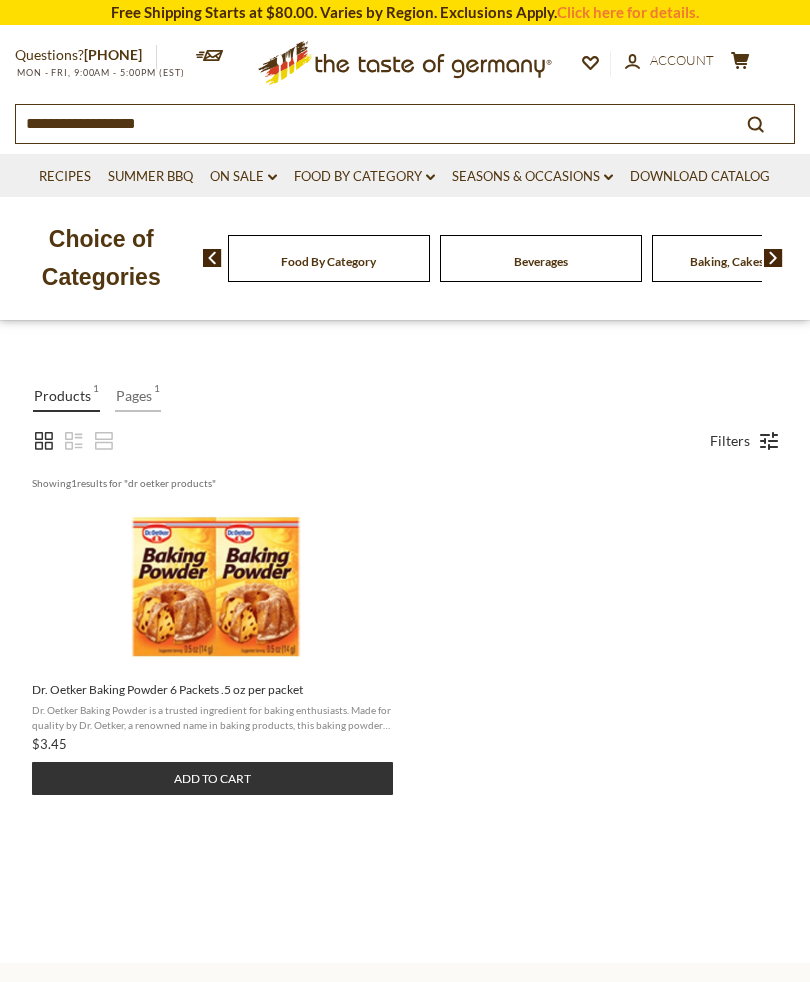click on "Beverages" at bounding box center [329, 258] 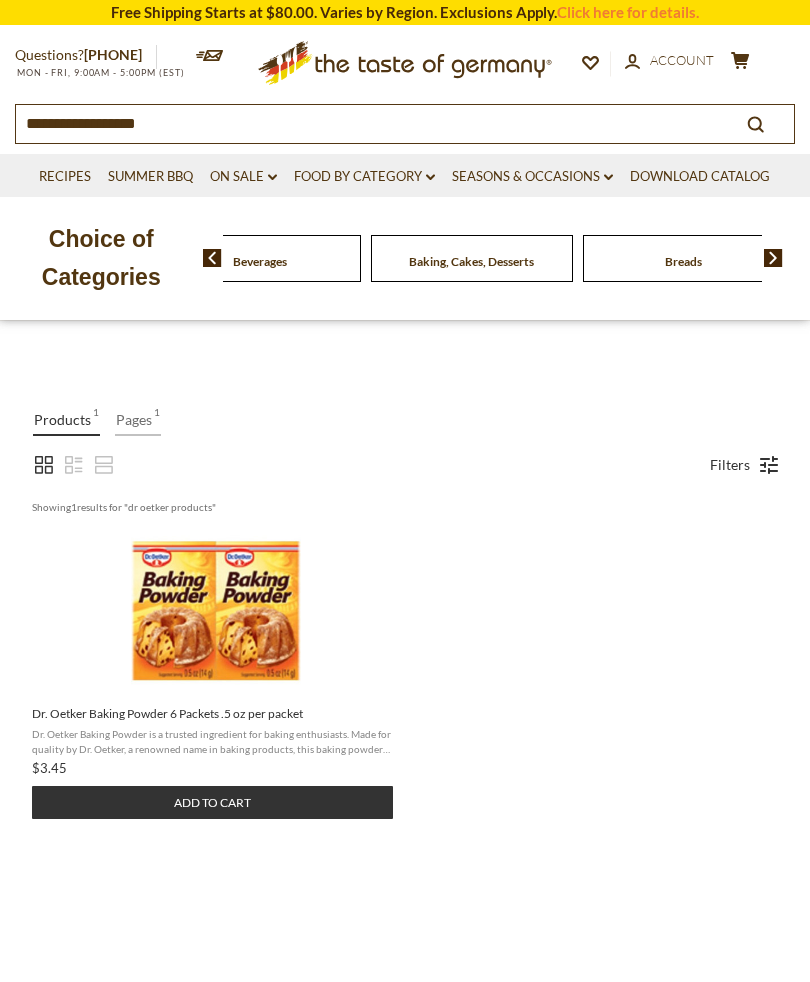 scroll, scrollTop: 187, scrollLeft: 0, axis: vertical 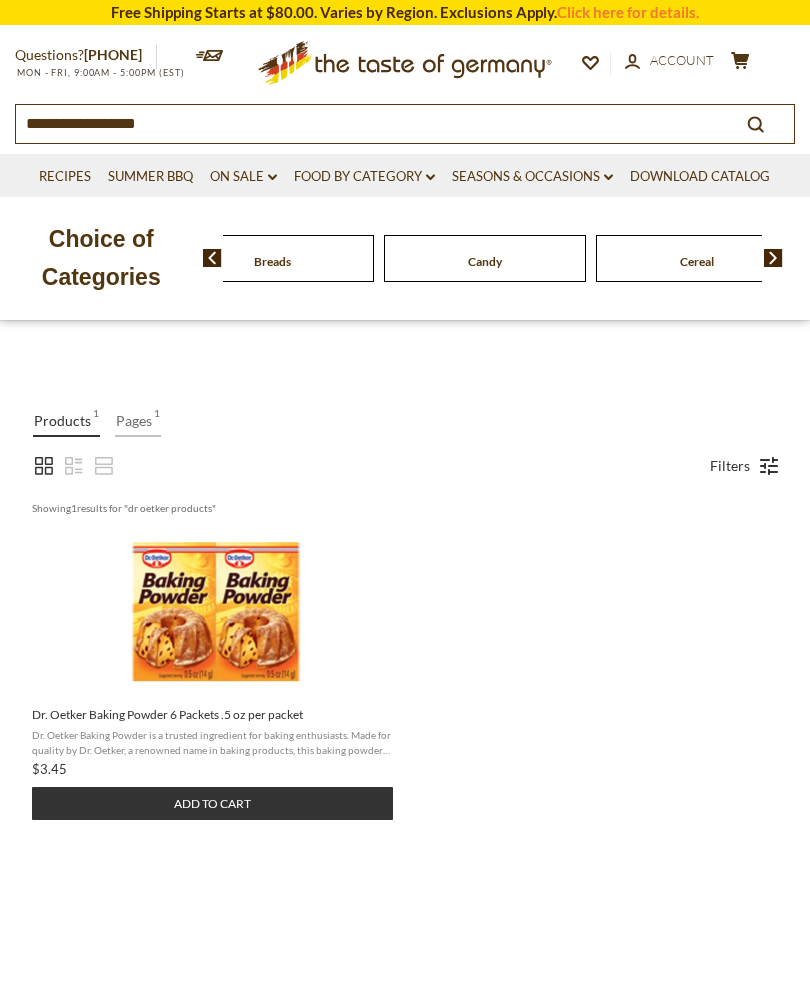 click on "Breads" at bounding box center [-363, 258] 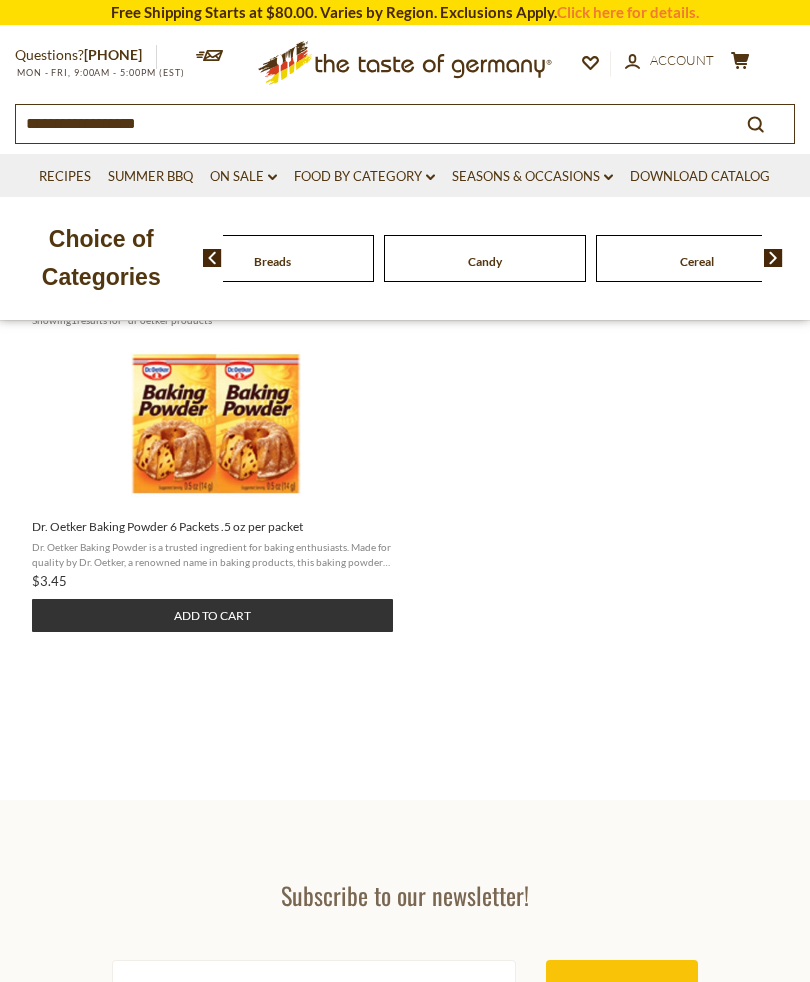 scroll, scrollTop: 385, scrollLeft: 0, axis: vertical 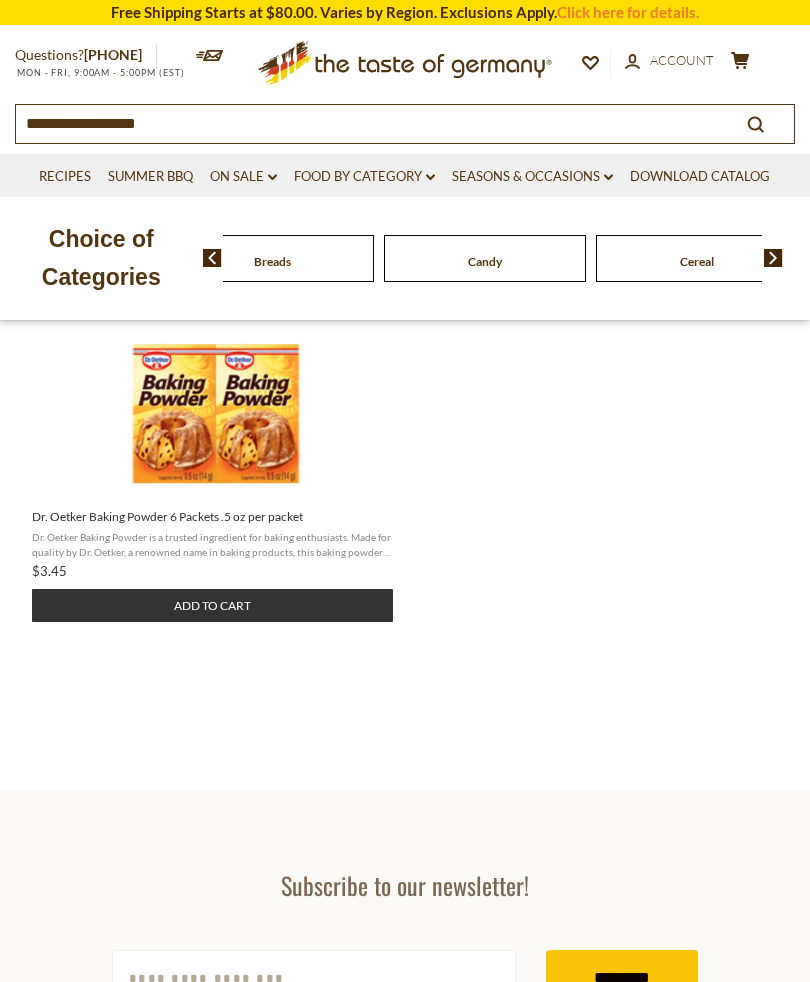 click on "Food By Category
dropdown_arrow" at bounding box center (364, 177) 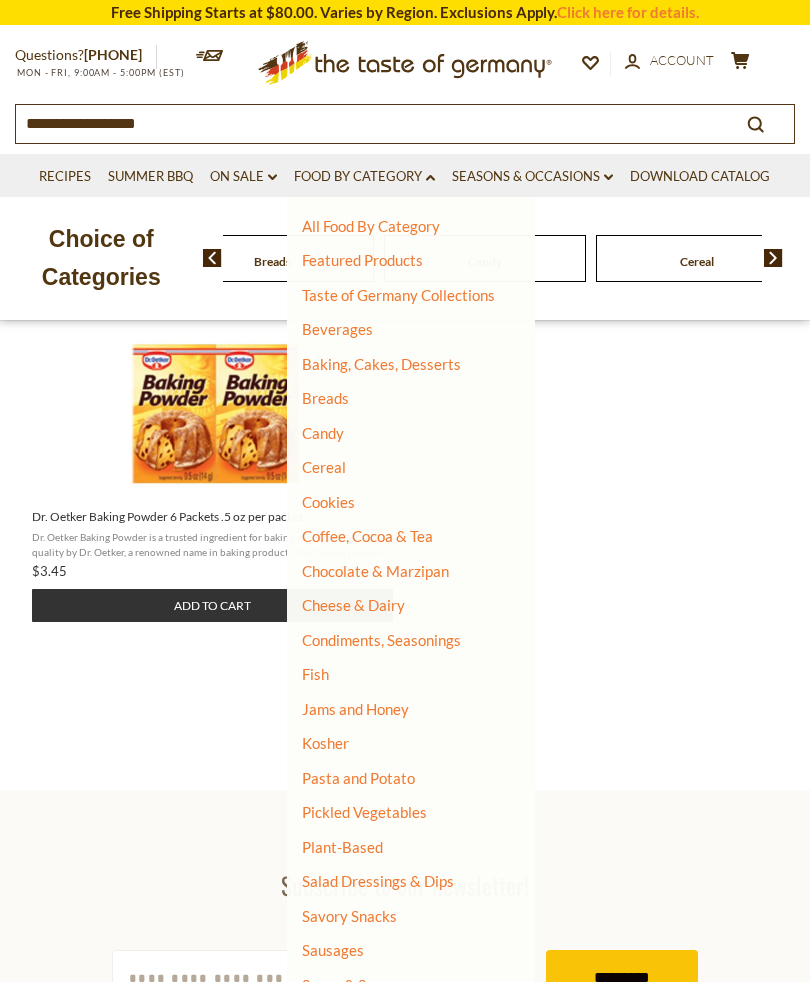 click on "All Food By Category
Featured Products
Taste of Germany Collections
Beverages
Baking, Cakes, Desserts
Breads
Candy
Cereal
Cookies
Coffee, Cocoa & Tea
Chocolate & Marzipan
Cheese & Dairy
Condiments, Seasonings
Fish
Jams and Honey
Kosher
Pasta and Potato
Pickled Vegetables
Plant-Based
Salad Dressings & Dips
Savory Snacks
Sausages
Soups & Sauces
Toppings
Health & Wellness" at bounding box center [403, 675] 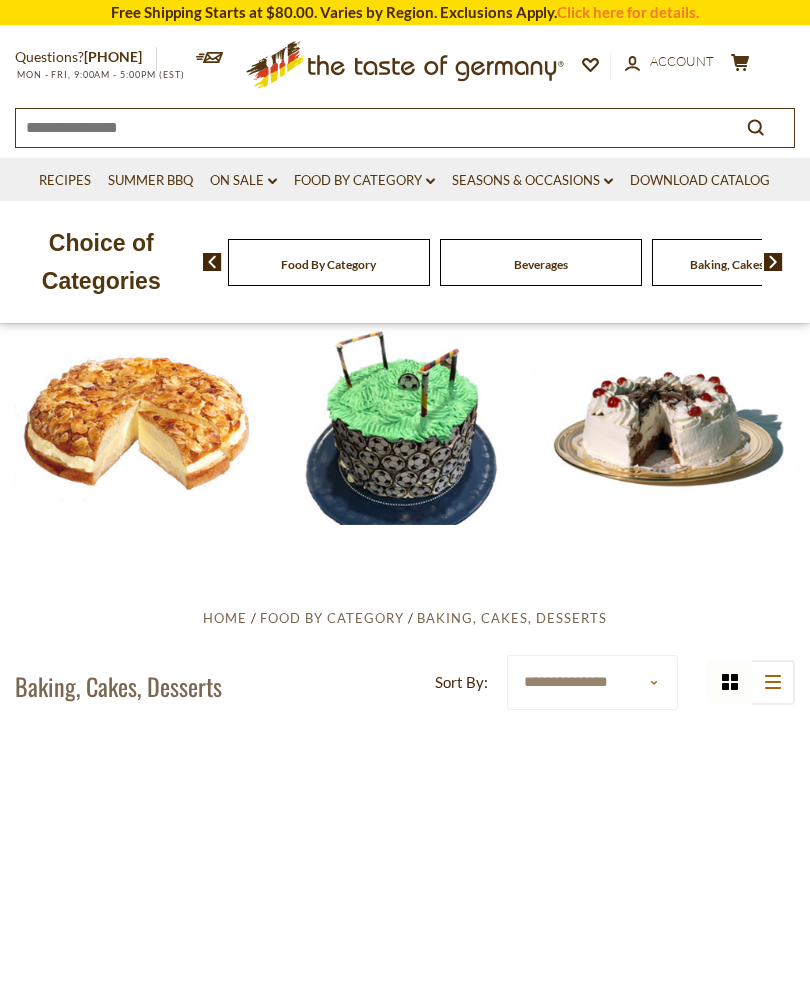 scroll, scrollTop: 0, scrollLeft: 0, axis: both 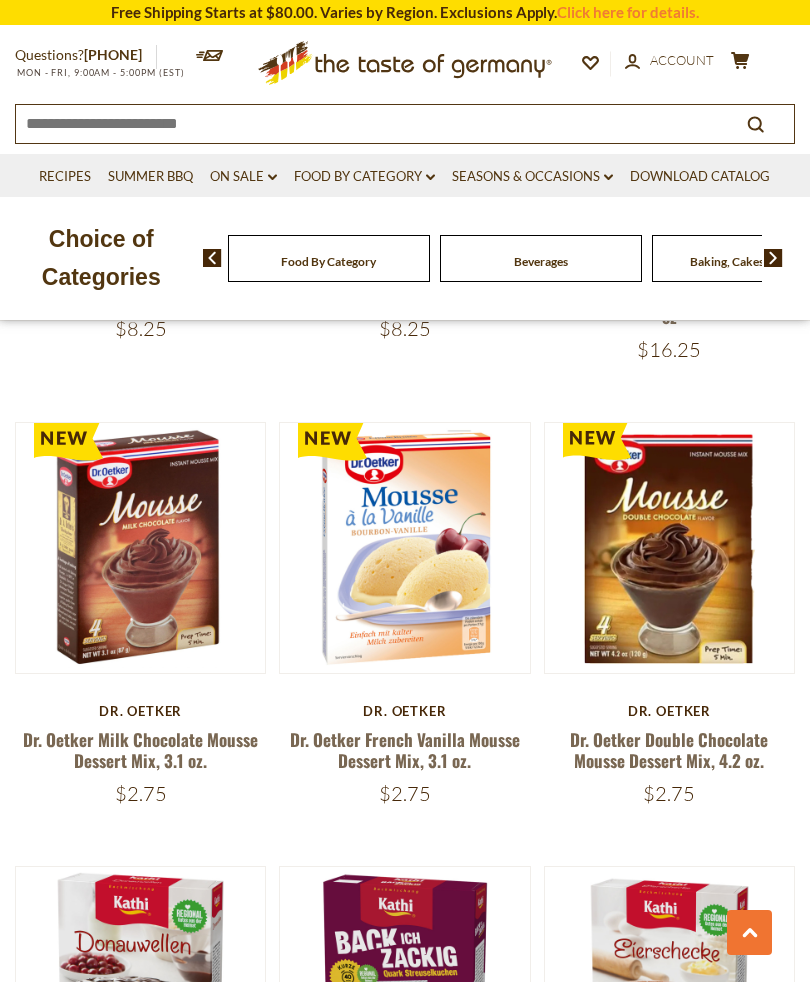 click on "Quick View" at bounding box center (669, 678) 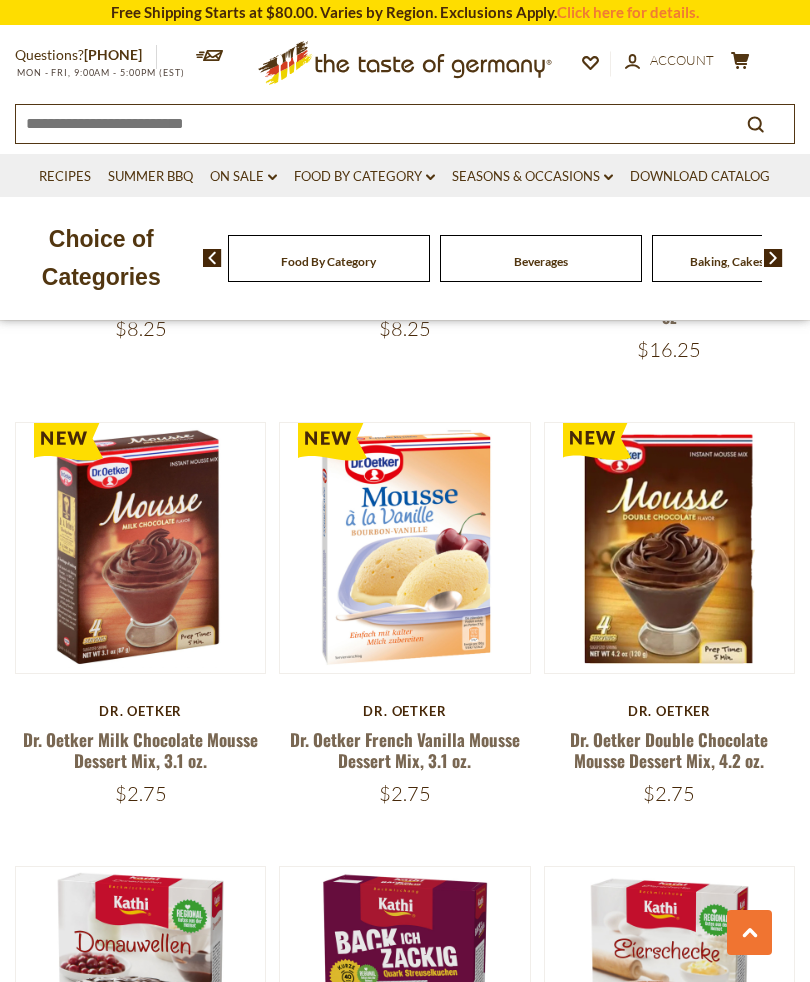 click on "Quick View" at bounding box center (669, 226) 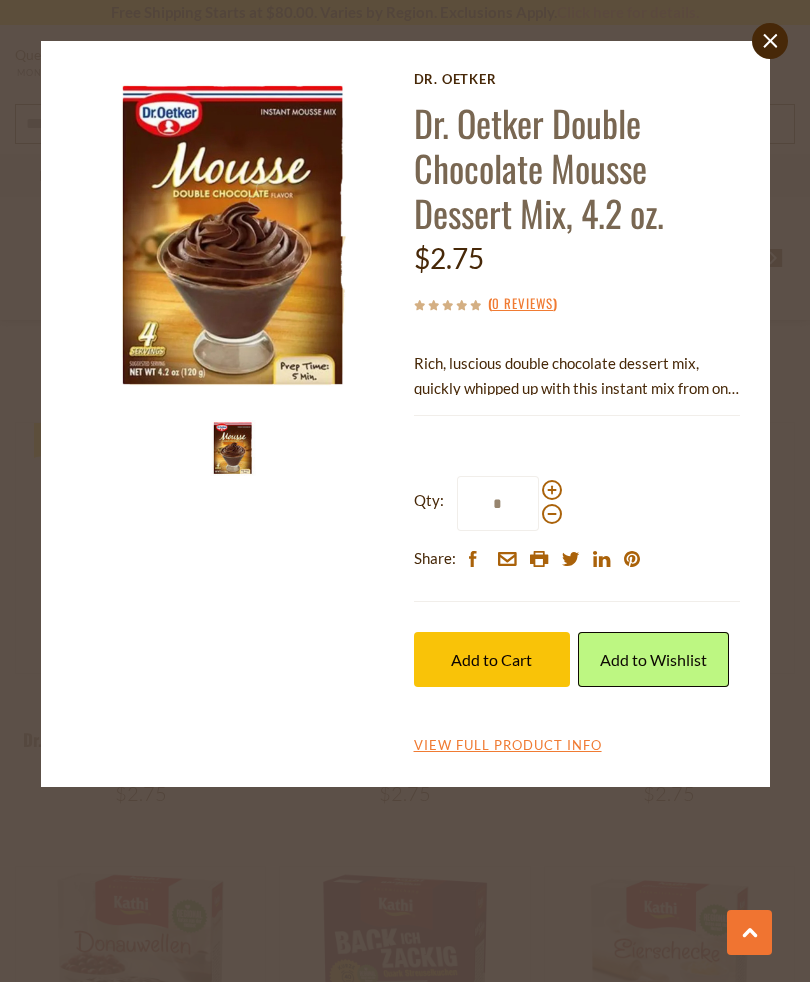 click at bounding box center (552, 490) 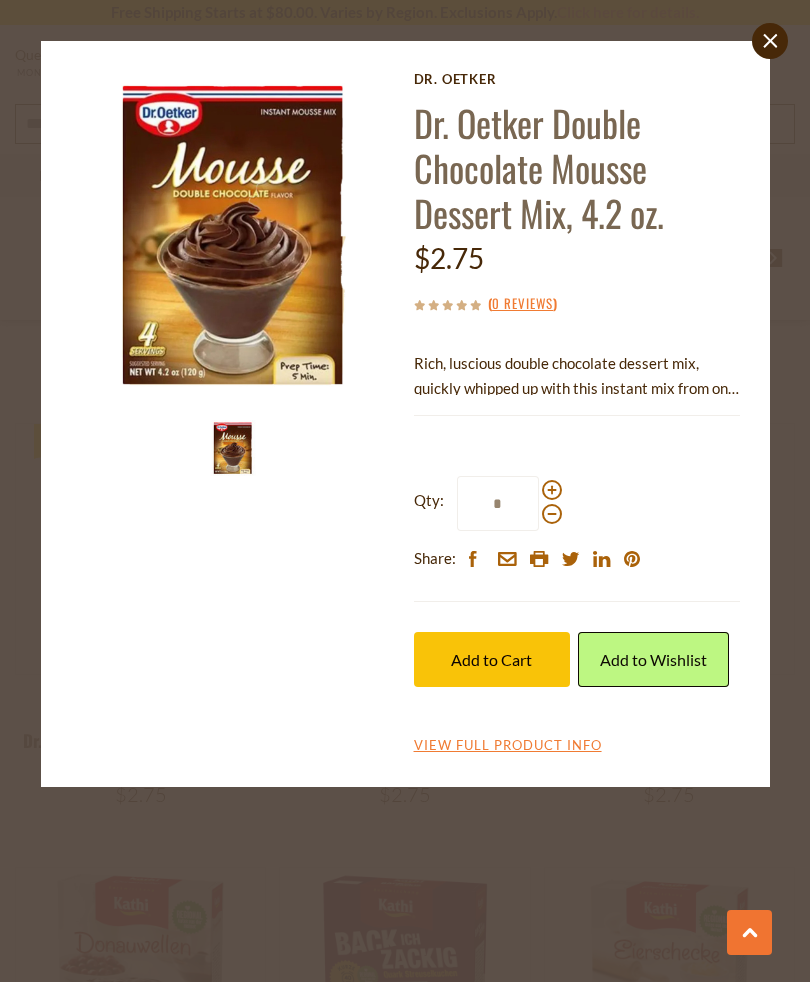click on "Qty:
*
Share:
facebook
email
printer
twitter
linkedin
pinterest" at bounding box center [577, 524] 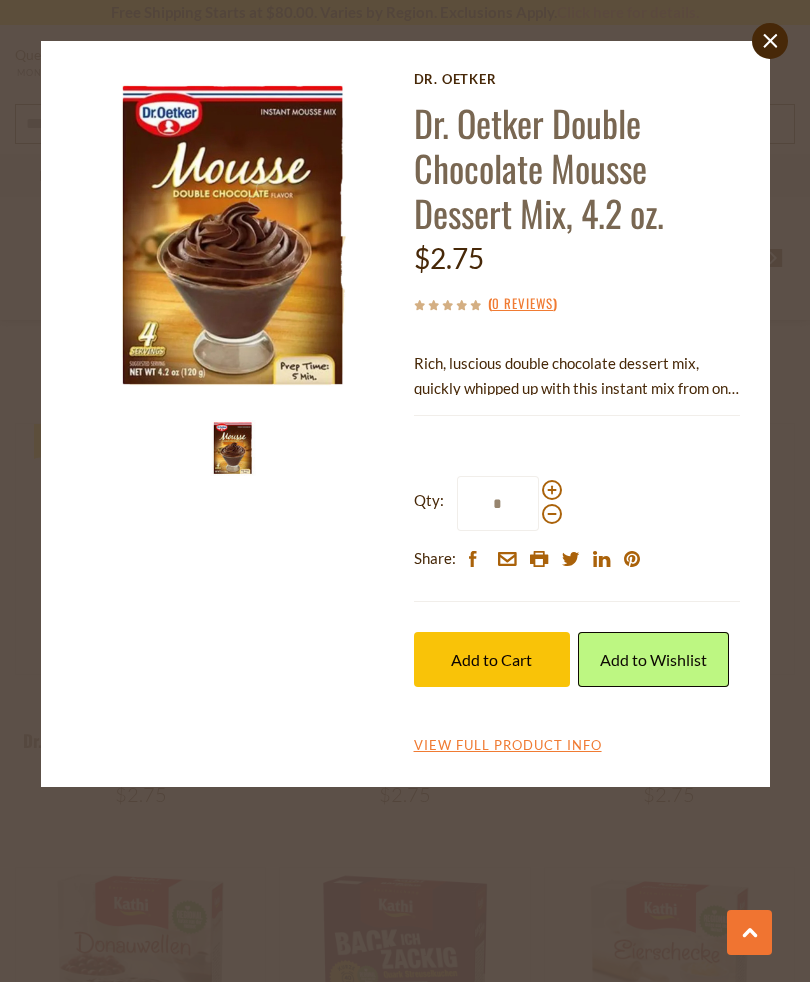 scroll, scrollTop: 1259, scrollLeft: 0, axis: vertical 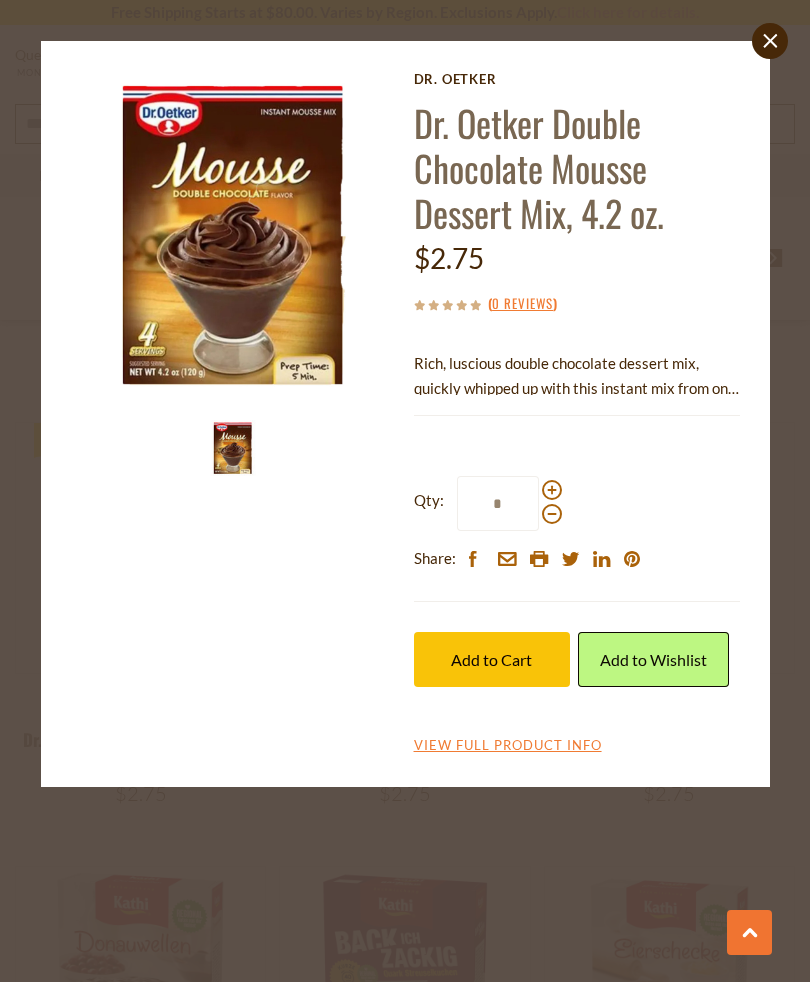click at bounding box center [552, 502] 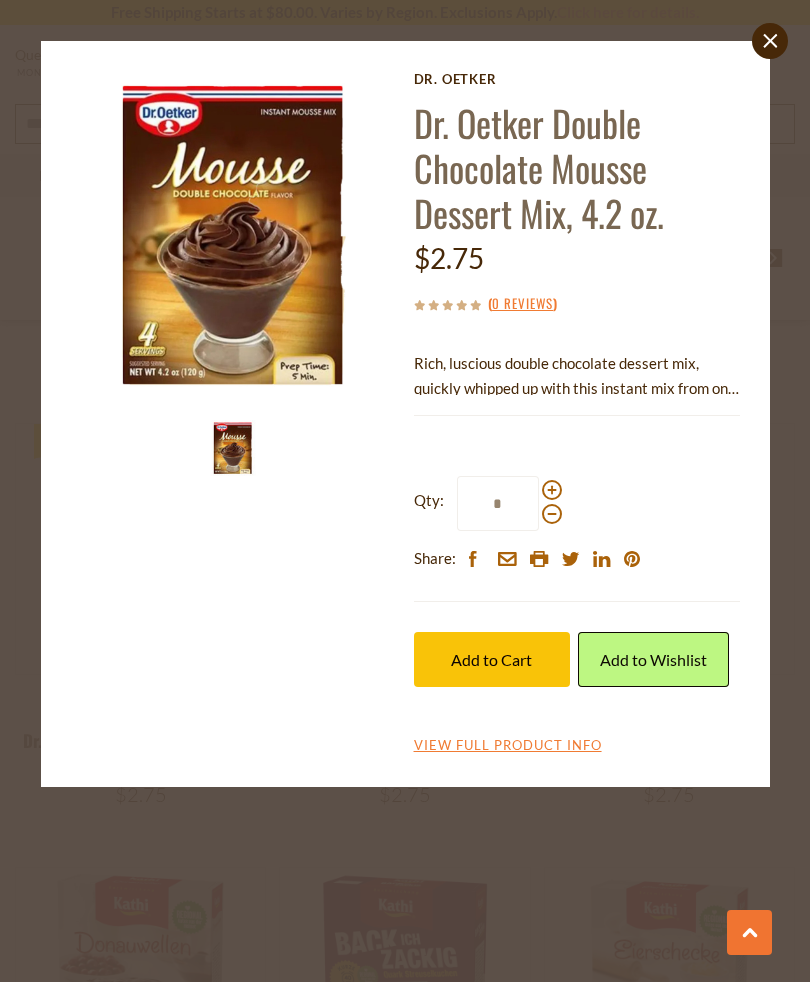 click at bounding box center (552, 490) 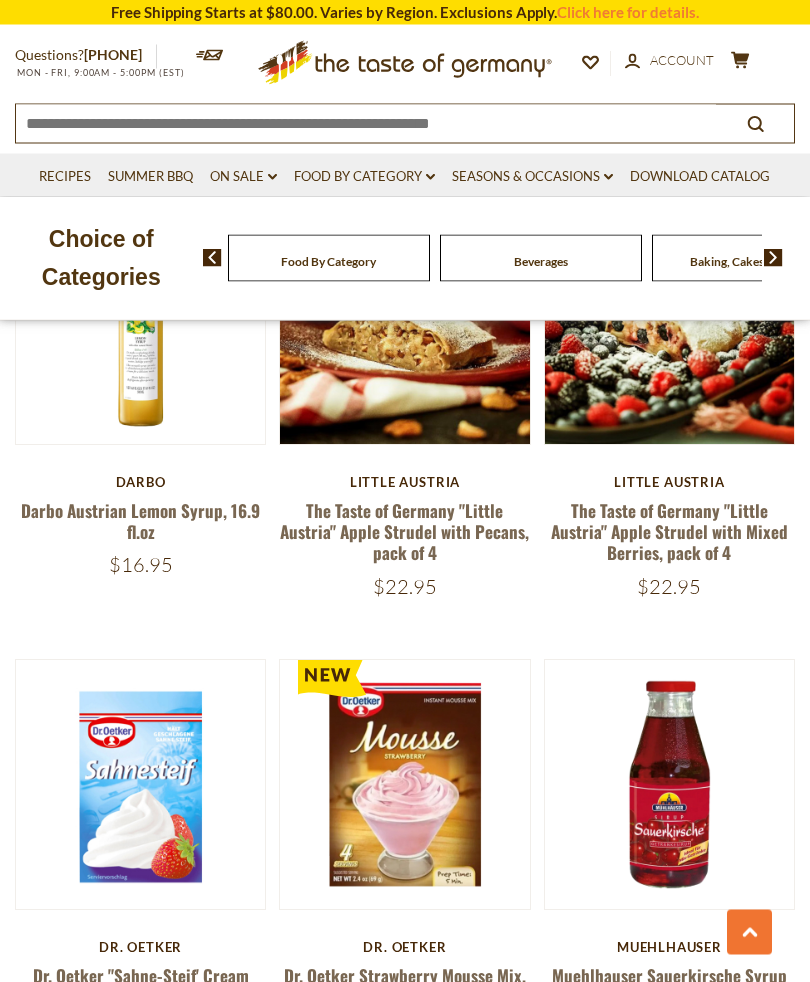 scroll, scrollTop: 3307, scrollLeft: 0, axis: vertical 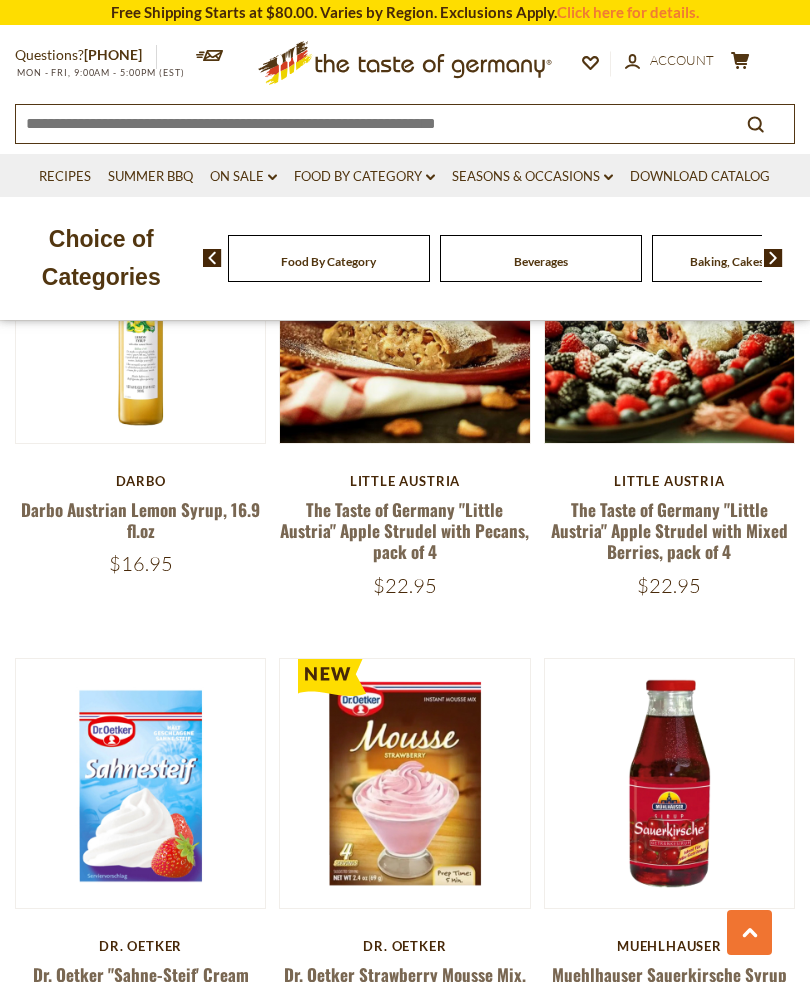 click on "Quick View" at bounding box center (404, 461) 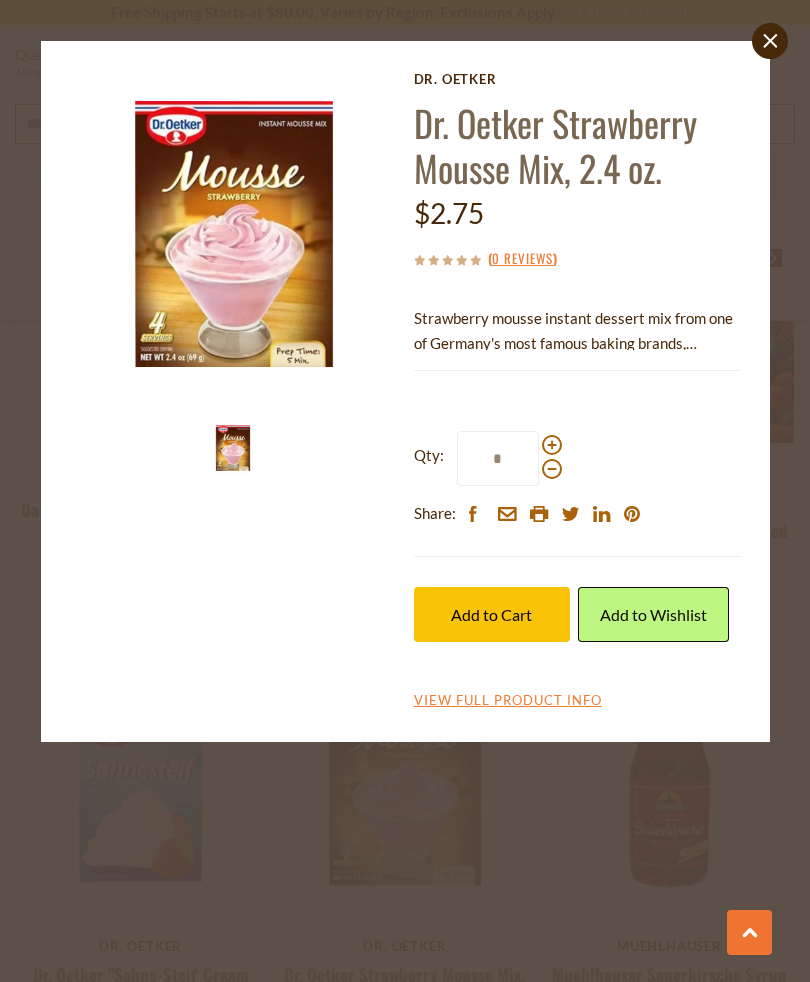 click at bounding box center [552, 445] 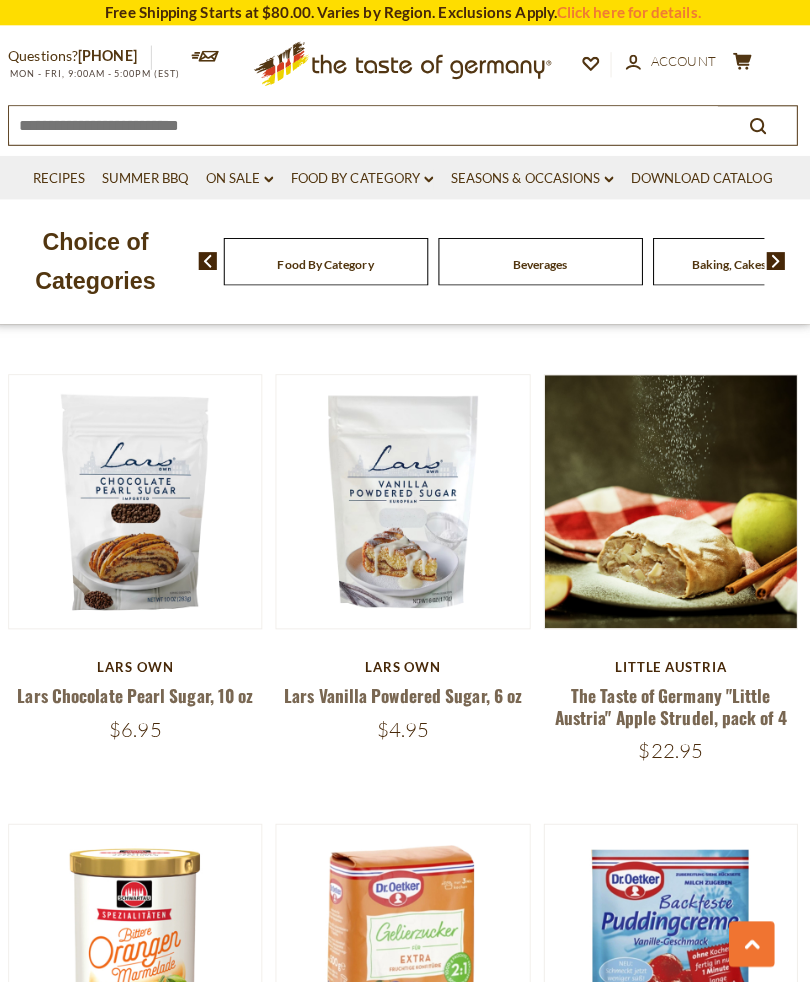 scroll, scrollTop: 4927, scrollLeft: 0, axis: vertical 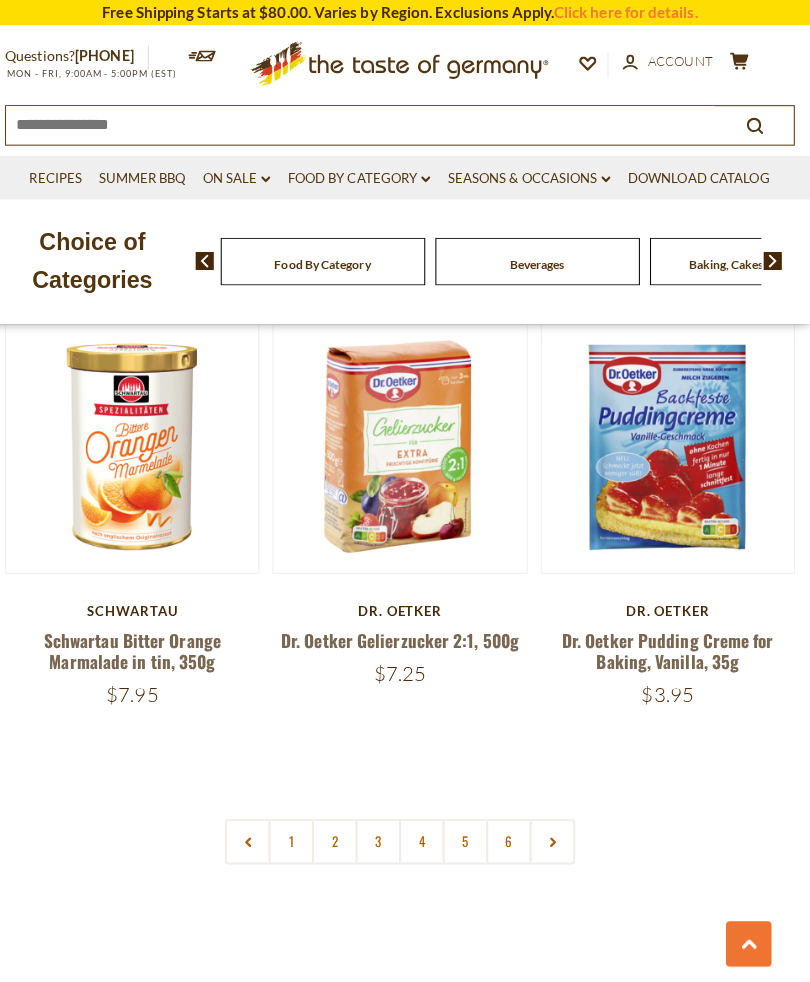 click on "2" at bounding box center (340, 831) 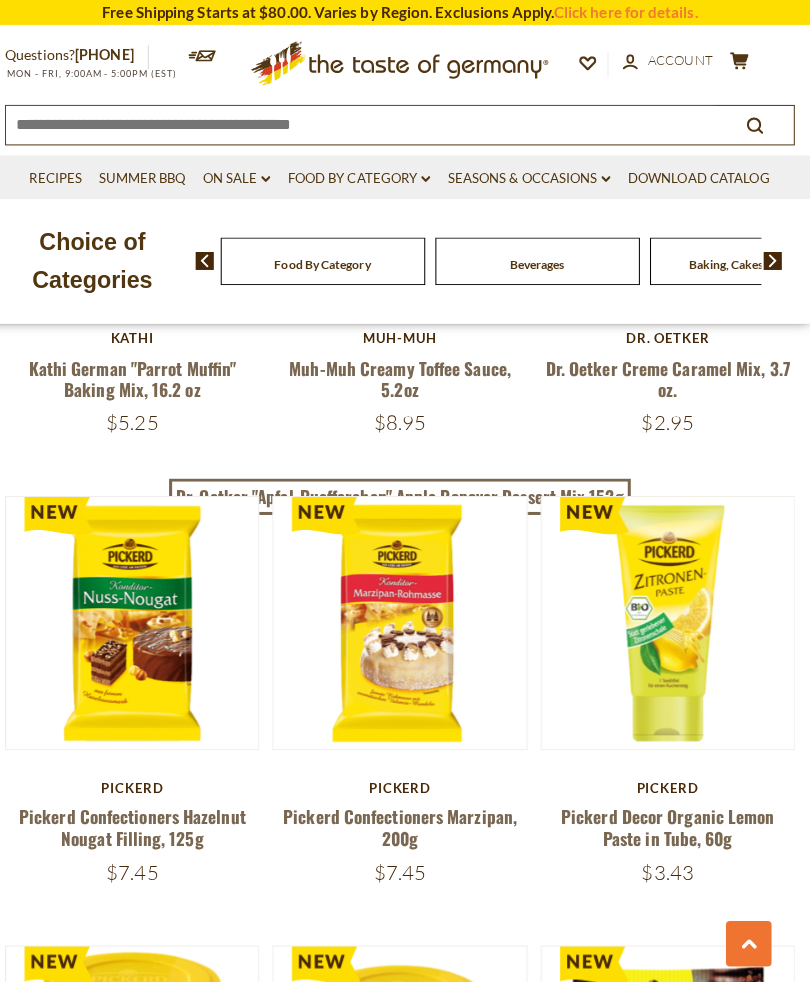scroll, scrollTop: 1590, scrollLeft: 0, axis: vertical 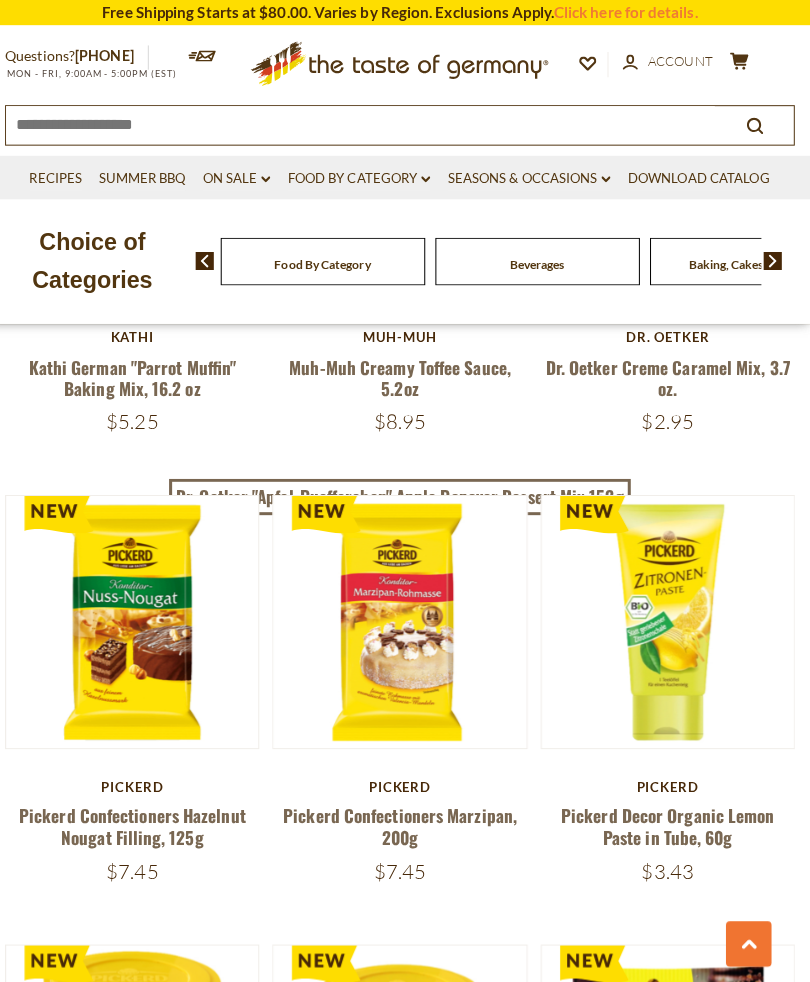 click on "Pickerd Decor Organic Lemon Paste in Tube, 60g" at bounding box center (669, 816) 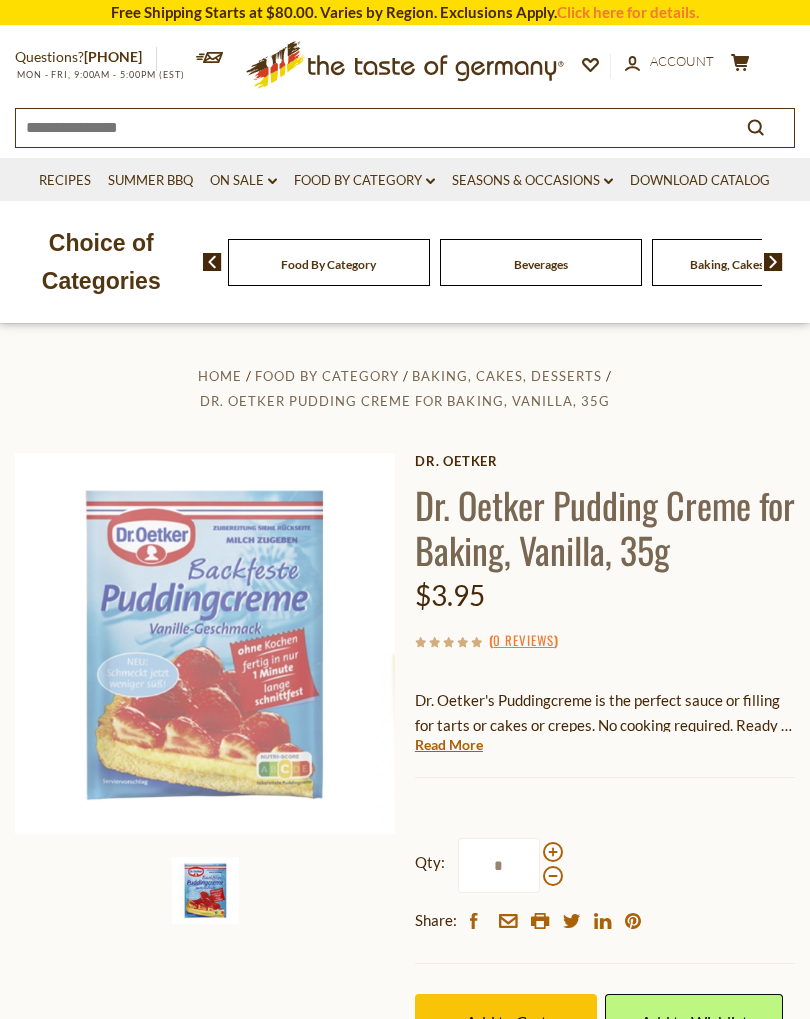 scroll, scrollTop: 0, scrollLeft: 0, axis: both 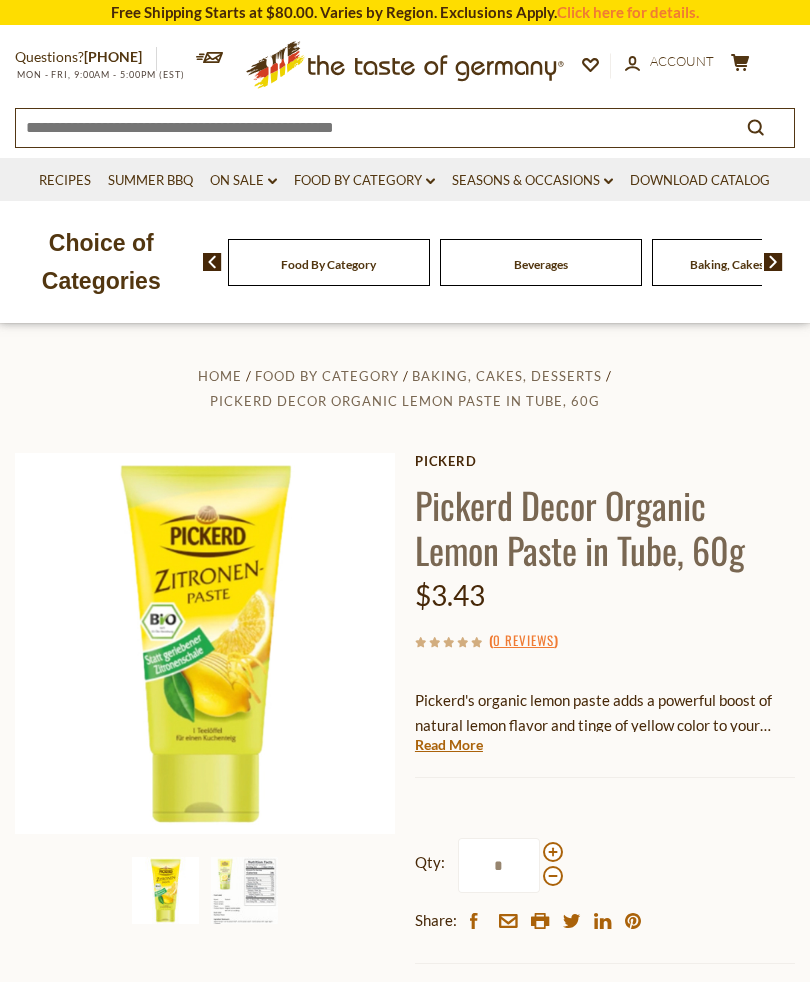 click on "Food By Category
dropdown_arrow" at bounding box center (364, 181) 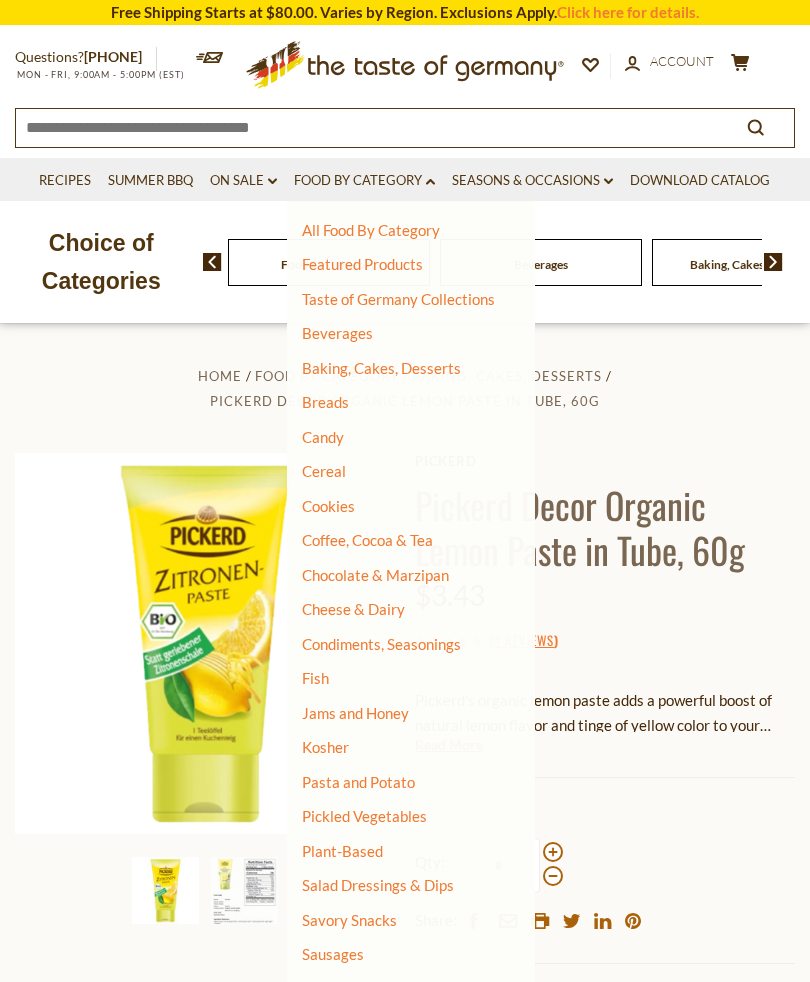 click on "Baking, Cakes, Desserts" at bounding box center [381, 368] 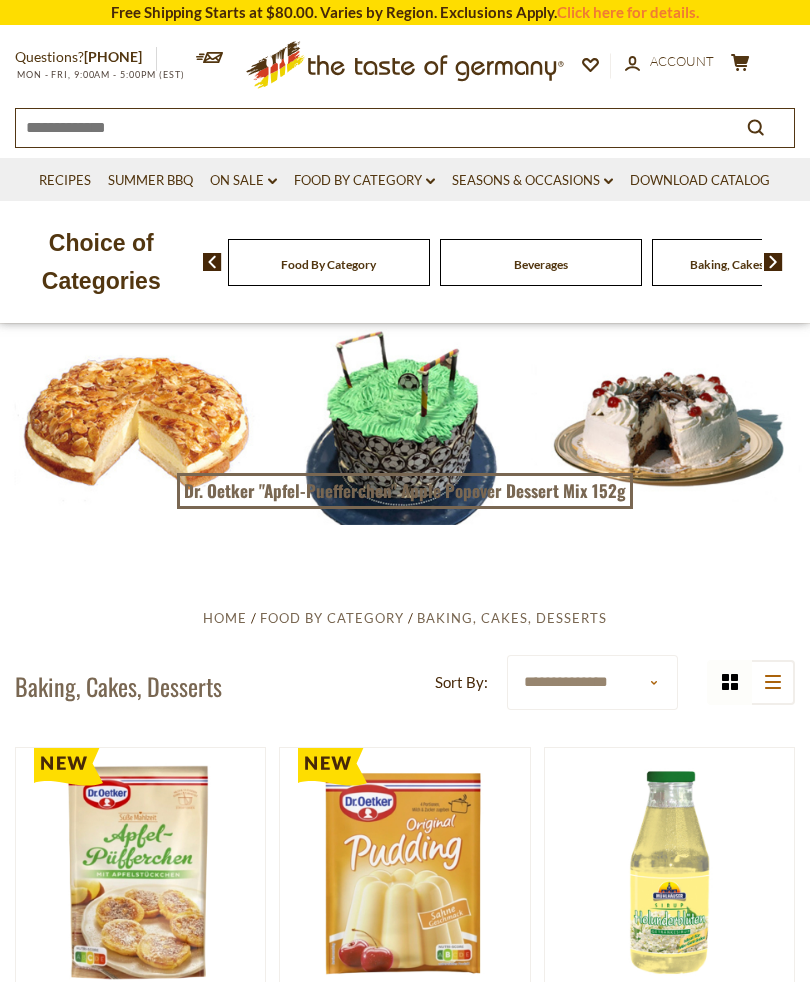 scroll, scrollTop: 0, scrollLeft: 0, axis: both 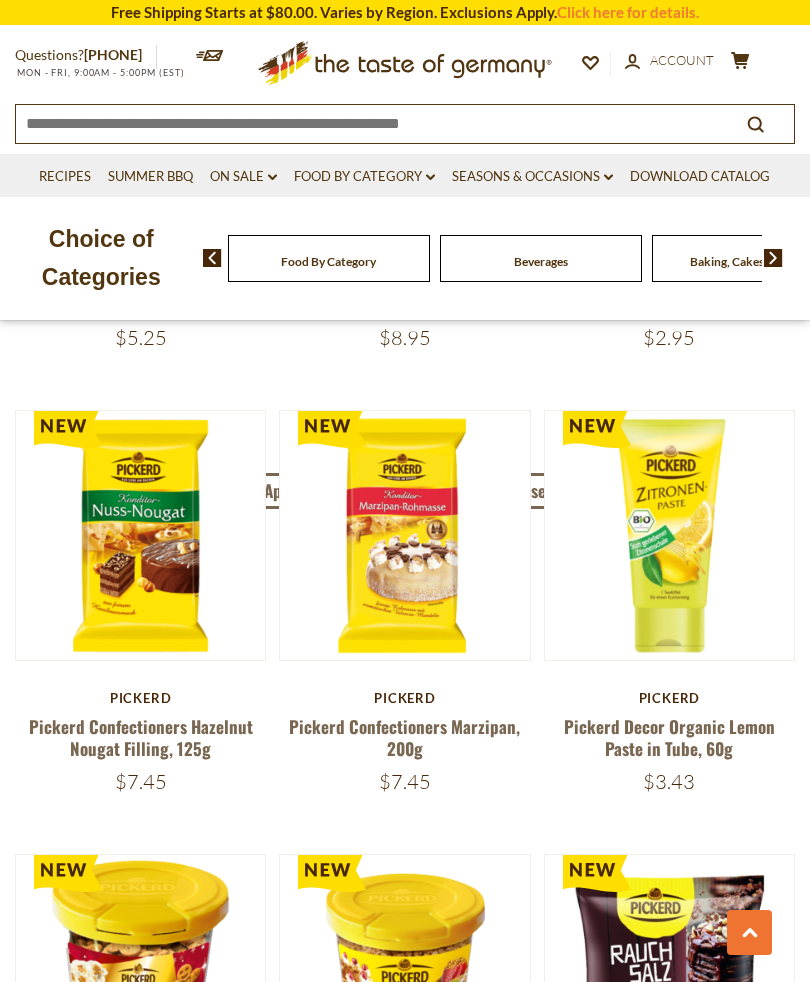 click on "Quick View
Dr. Oetker
Dr. Oetker  "Apfel-Puefferchen" Apple Popover Dessert Mix 152g
$5.45
Quick View
Kathi" at bounding box center (405, 1784) 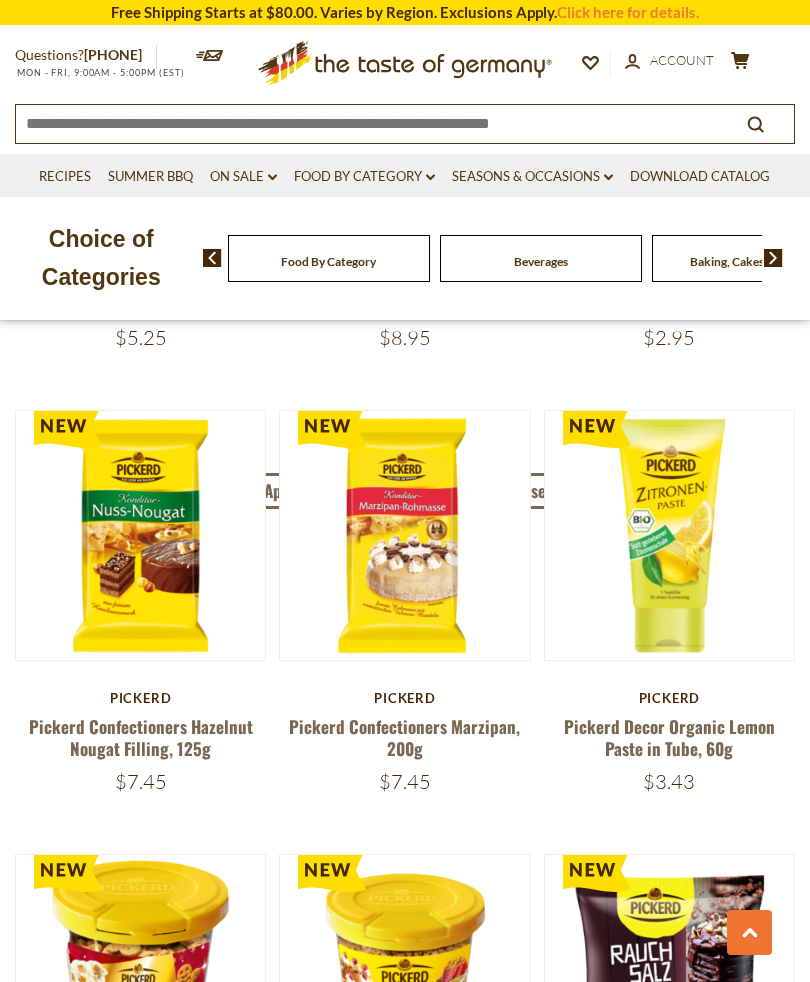 click on "$7.45" at bounding box center [405, 781] 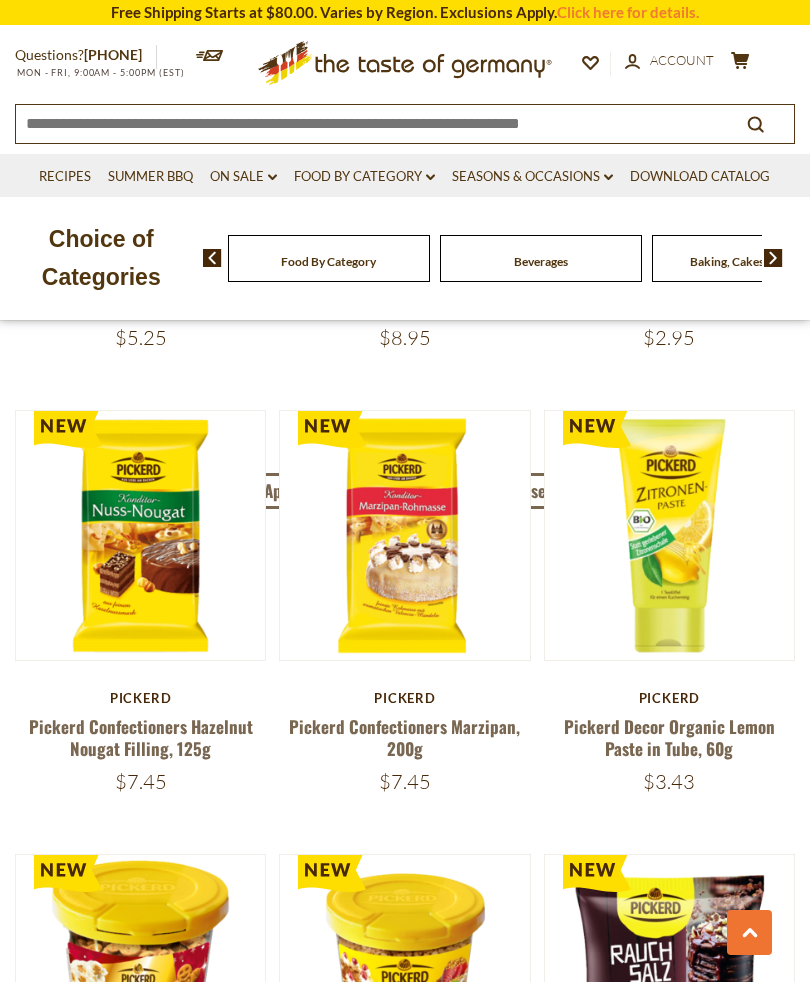 click on "Quick View
Dr. Oetker
Dr. Oetker  "Apfel-Puefferchen" Apple Popover Dessert Mix 152g
$5.45
Quick View
Kathi" at bounding box center (405, 1784) 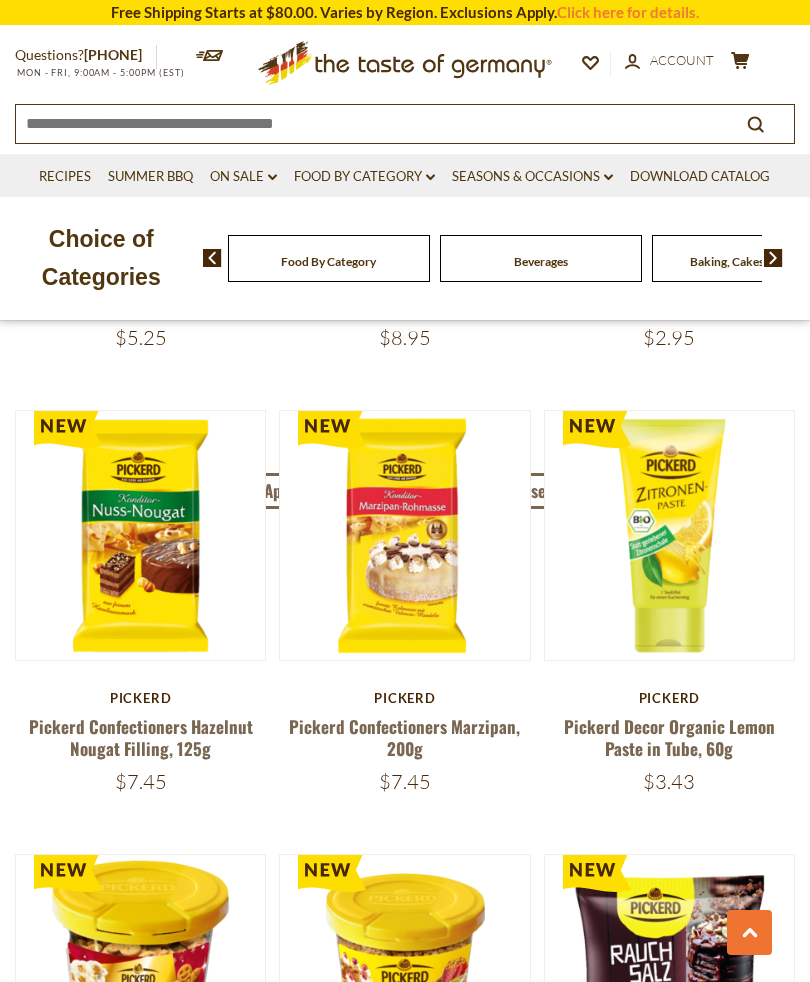 click on "Pickerd" at bounding box center (404, 698) 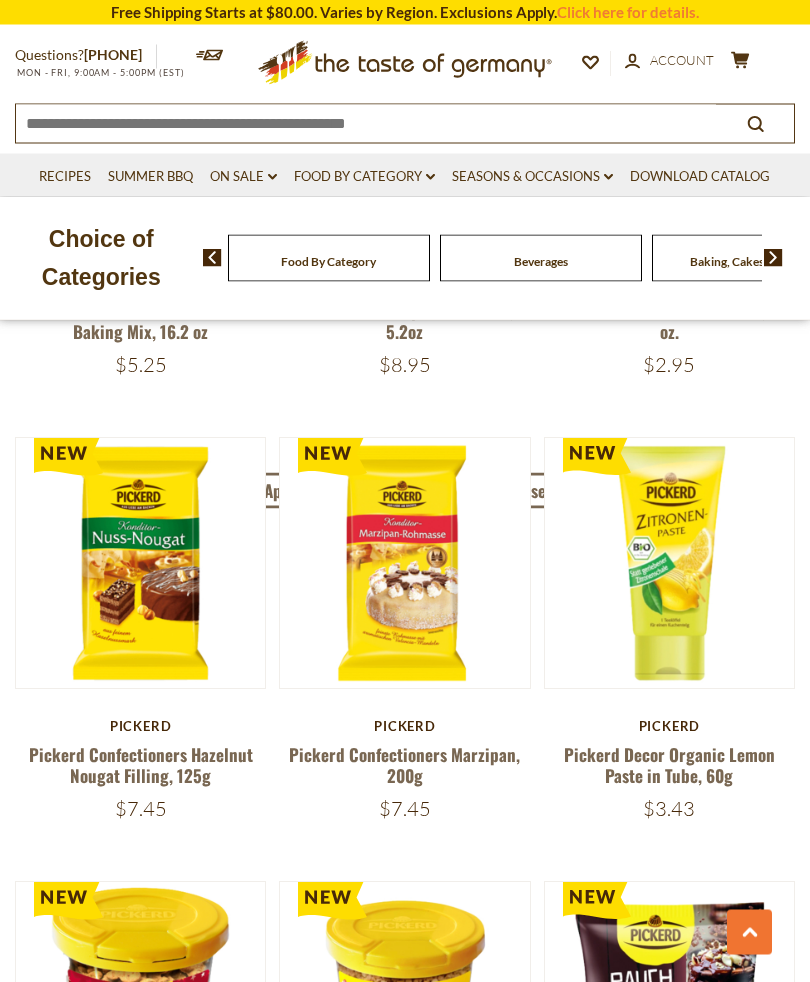 scroll, scrollTop: 1633, scrollLeft: 0, axis: vertical 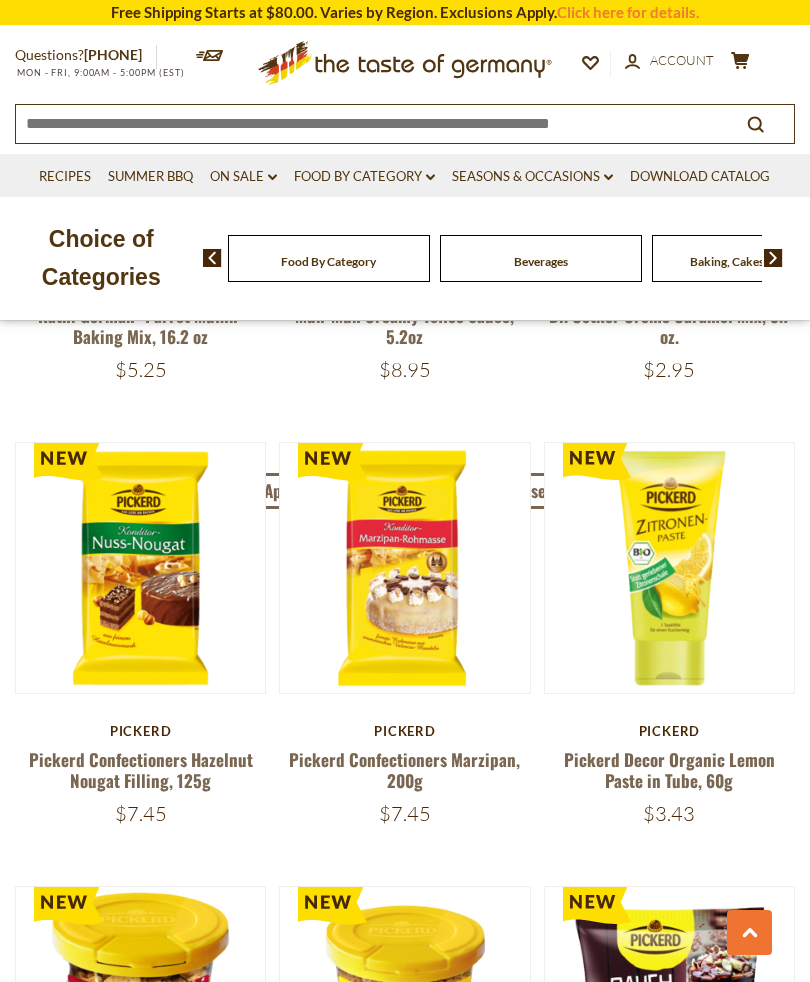 click on "Quick View" at bounding box center (404, 246) 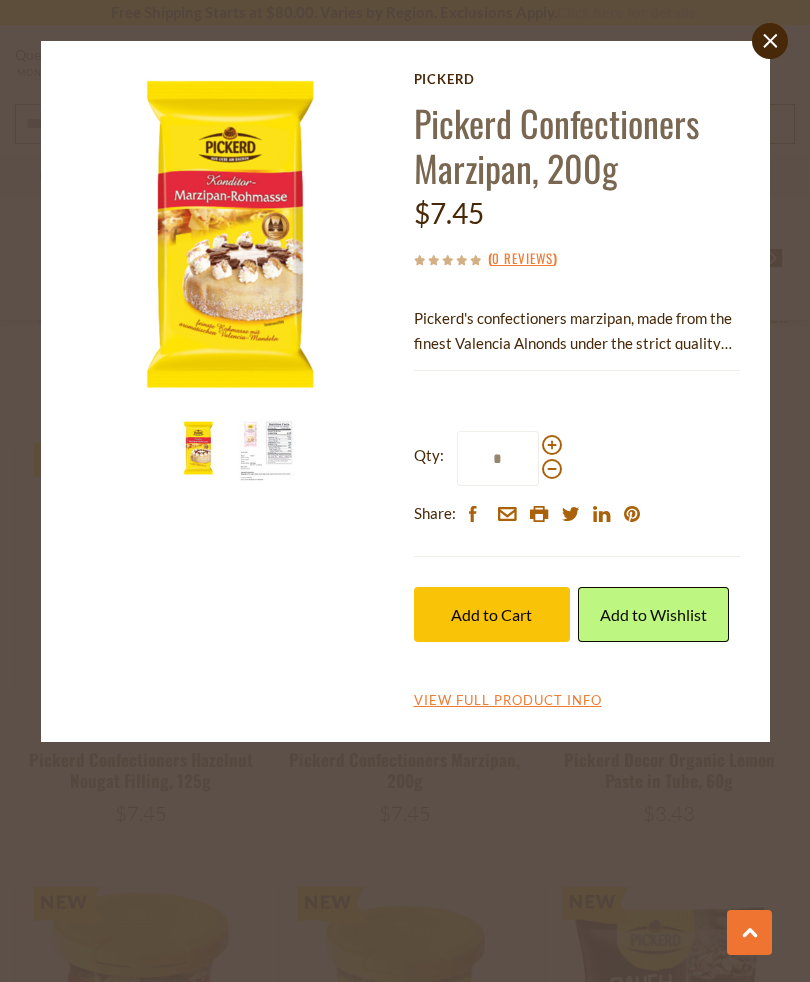 click on "Add to Cart" at bounding box center (491, 614) 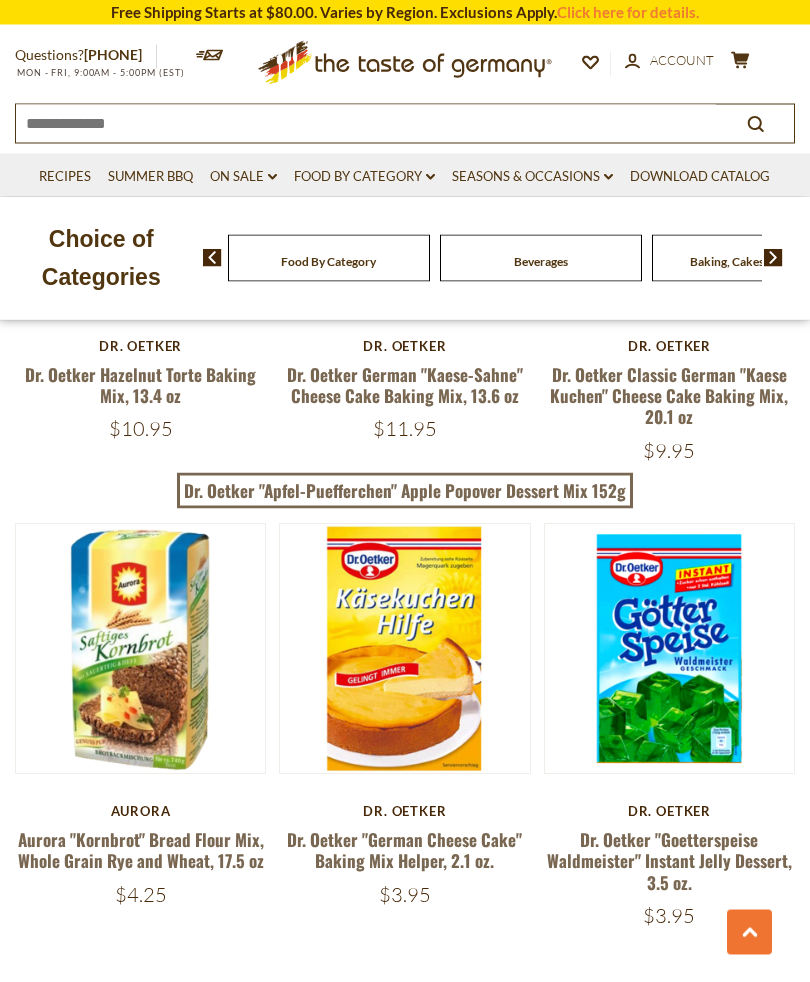 scroll, scrollTop: 4729, scrollLeft: 0, axis: vertical 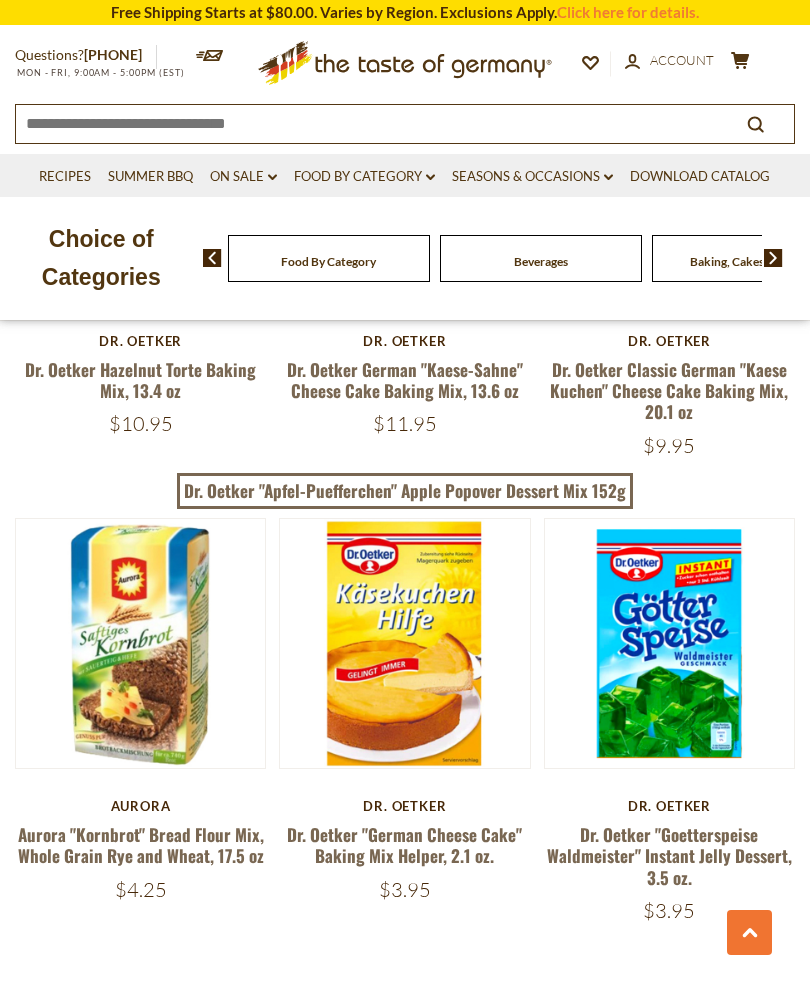 click at bounding box center [669, 643] 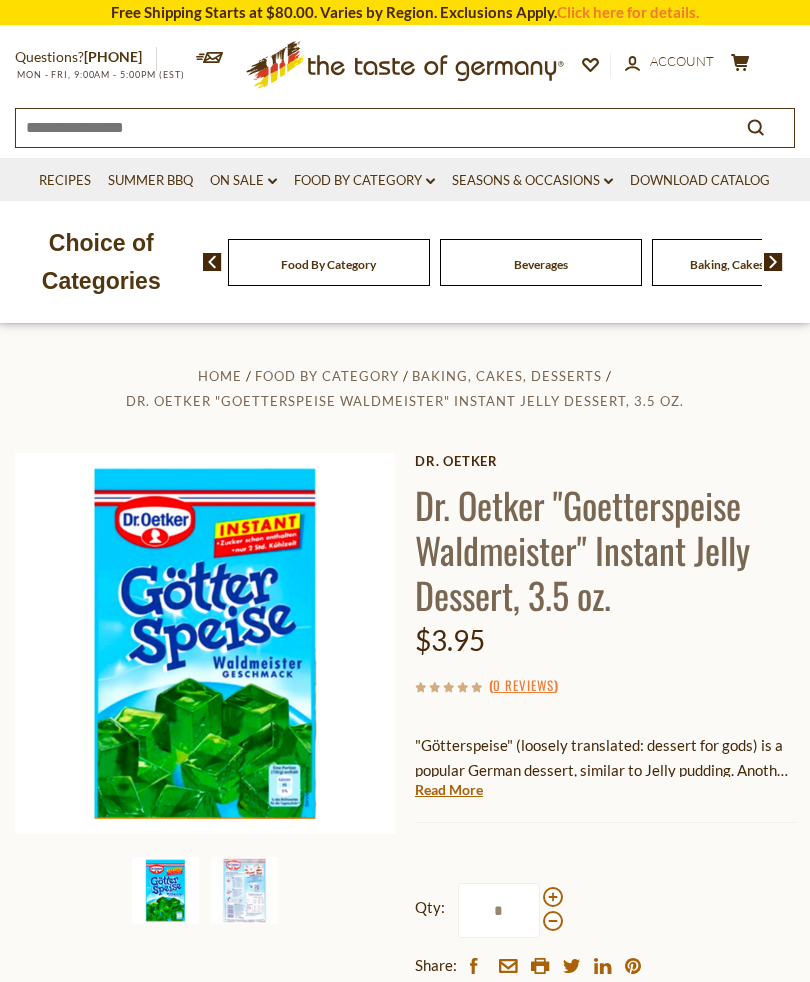 scroll, scrollTop: 575, scrollLeft: 0, axis: vertical 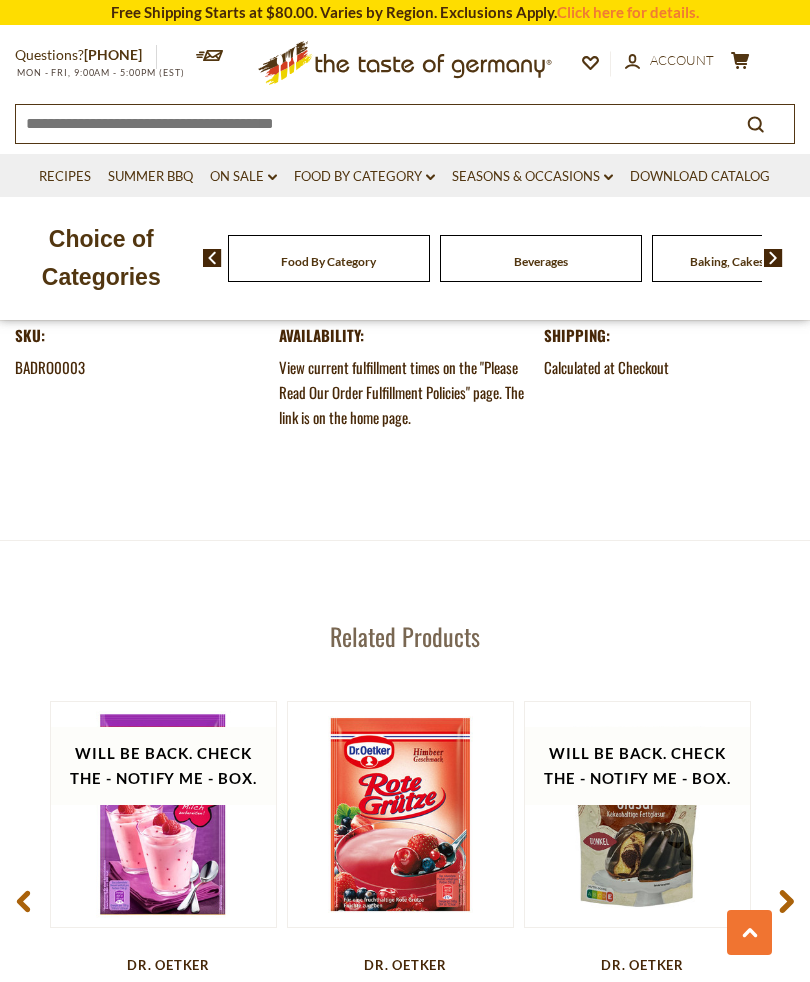 click on "cart" 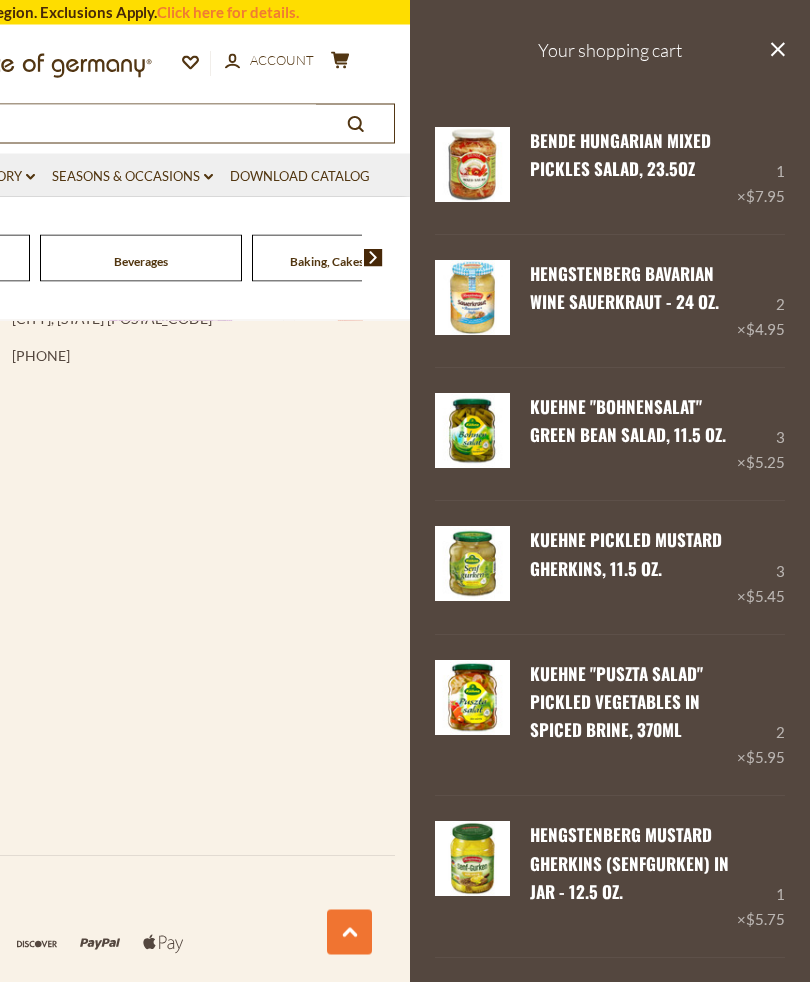 scroll, scrollTop: 3709, scrollLeft: 0, axis: vertical 